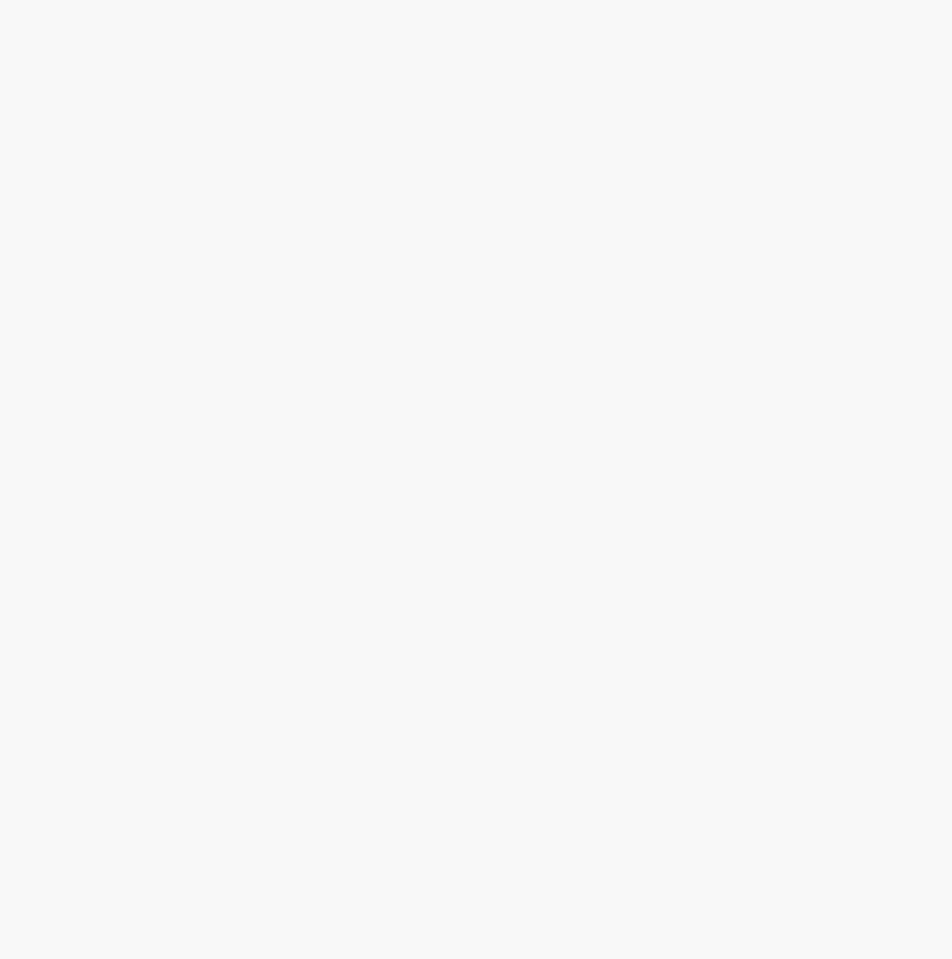 scroll, scrollTop: 0, scrollLeft: 0, axis: both 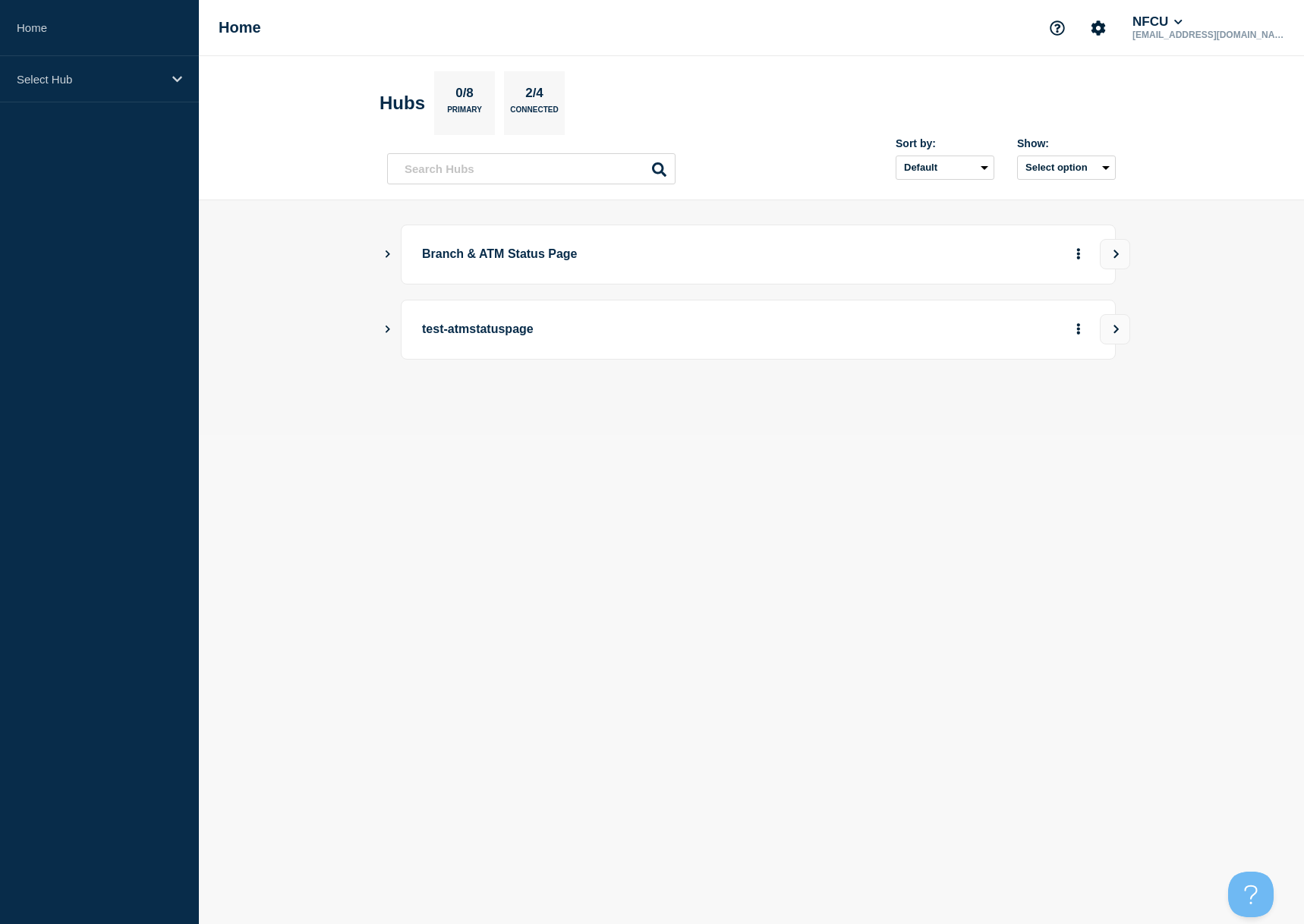 click 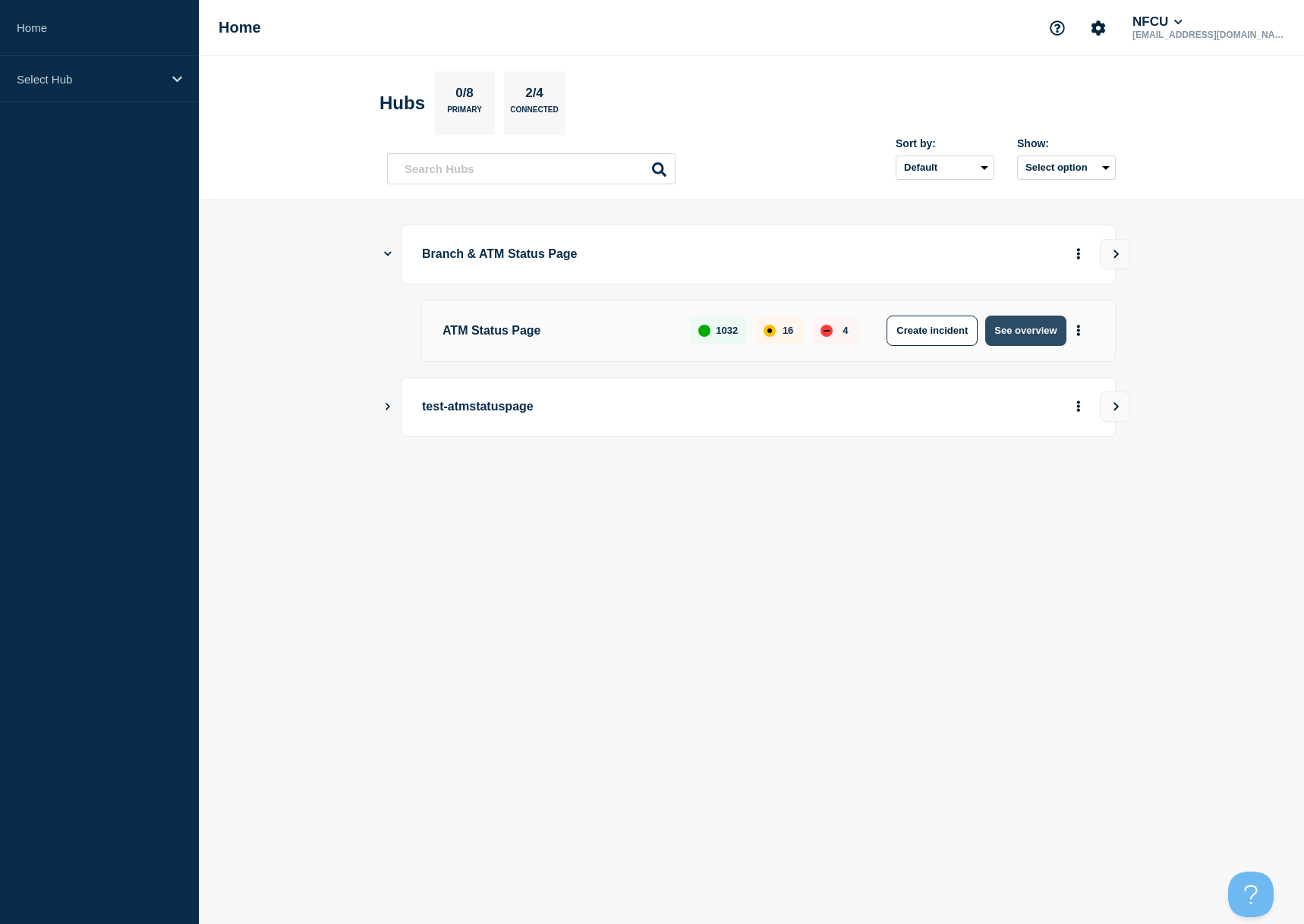 click on "See overview" at bounding box center (1025, 331) 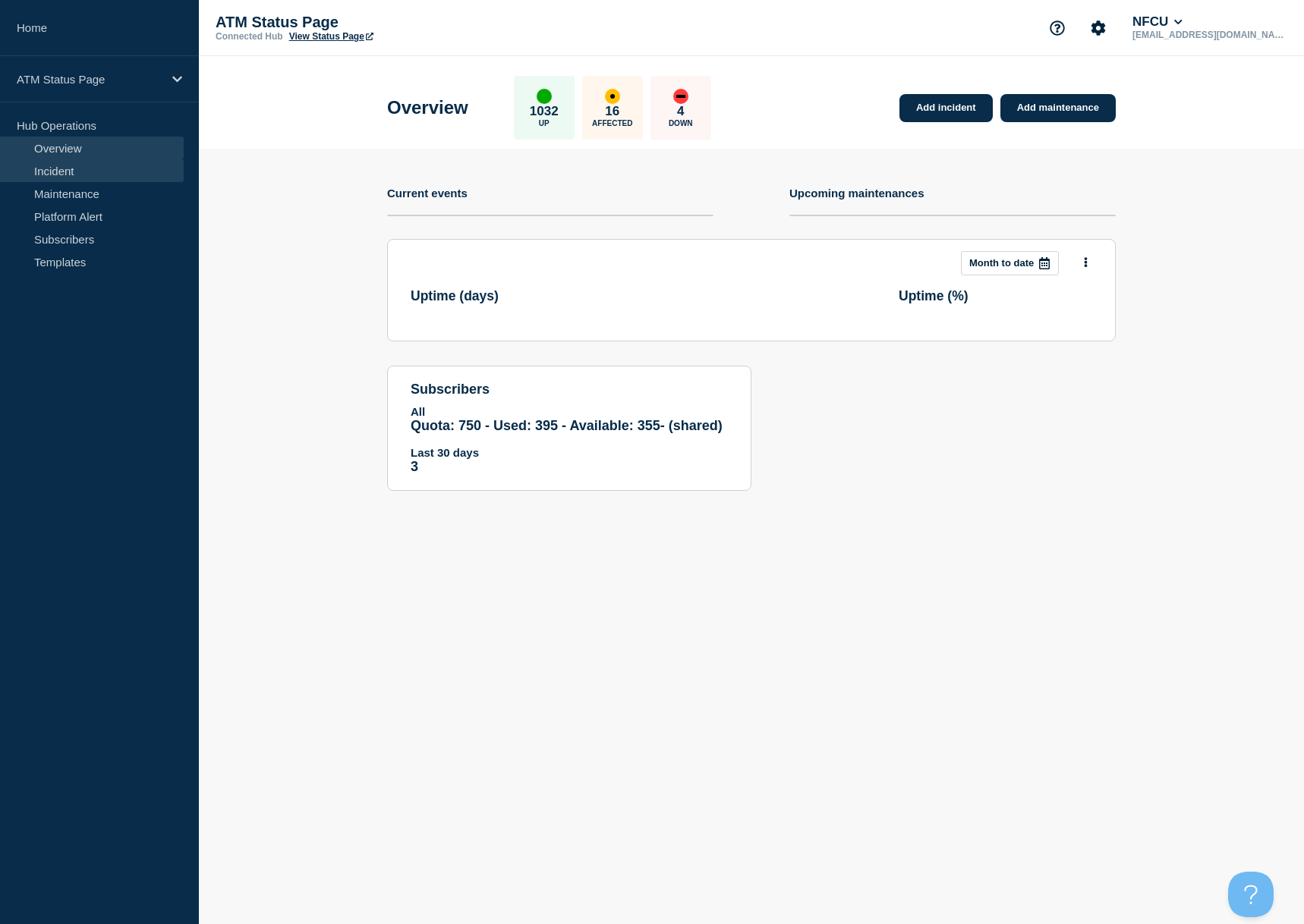 click on "Incident" at bounding box center (92, 171) 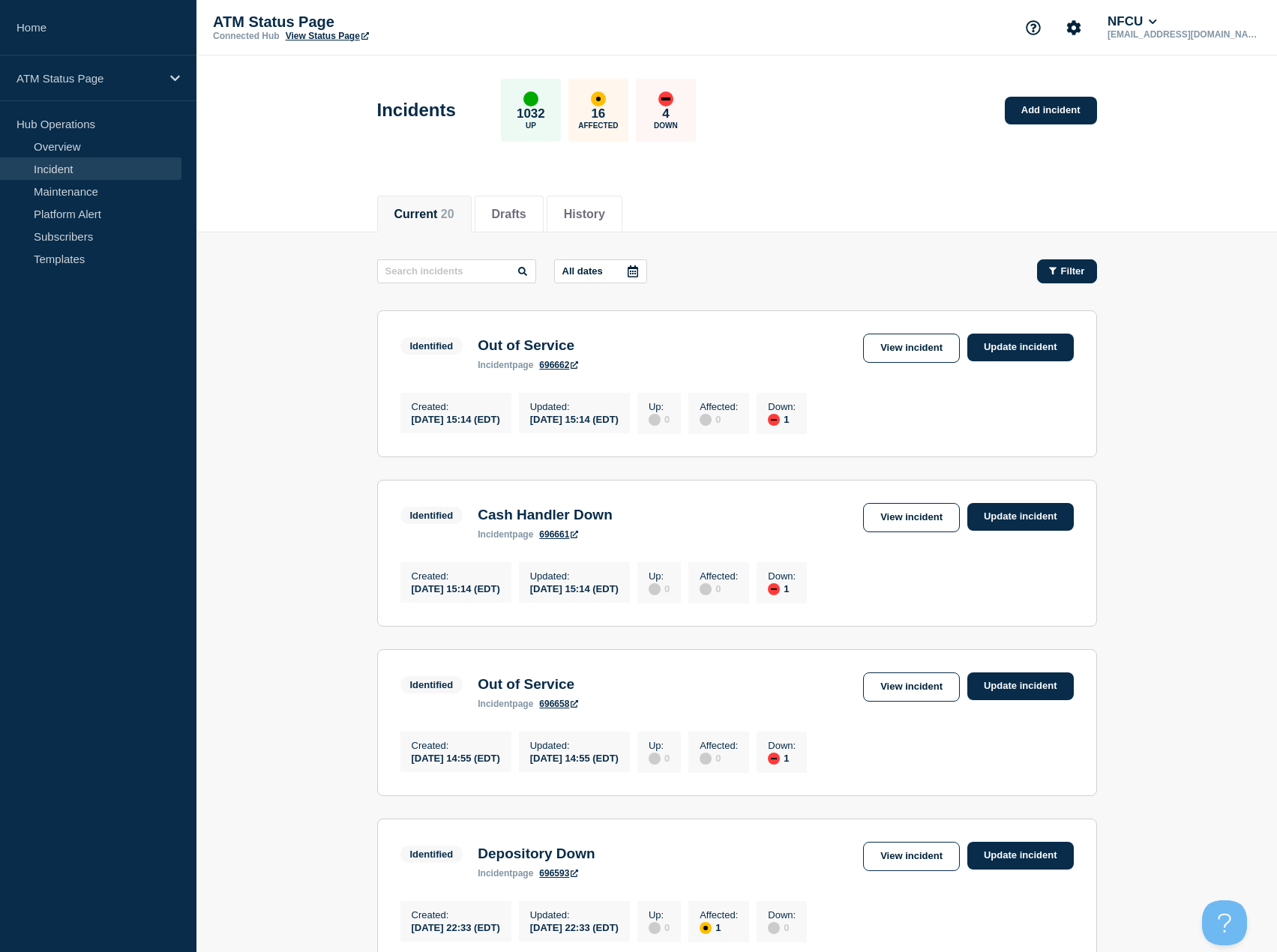 drag, startPoint x: 1067, startPoint y: 295, endPoint x: 1072, endPoint y: 282, distance: 13.928388 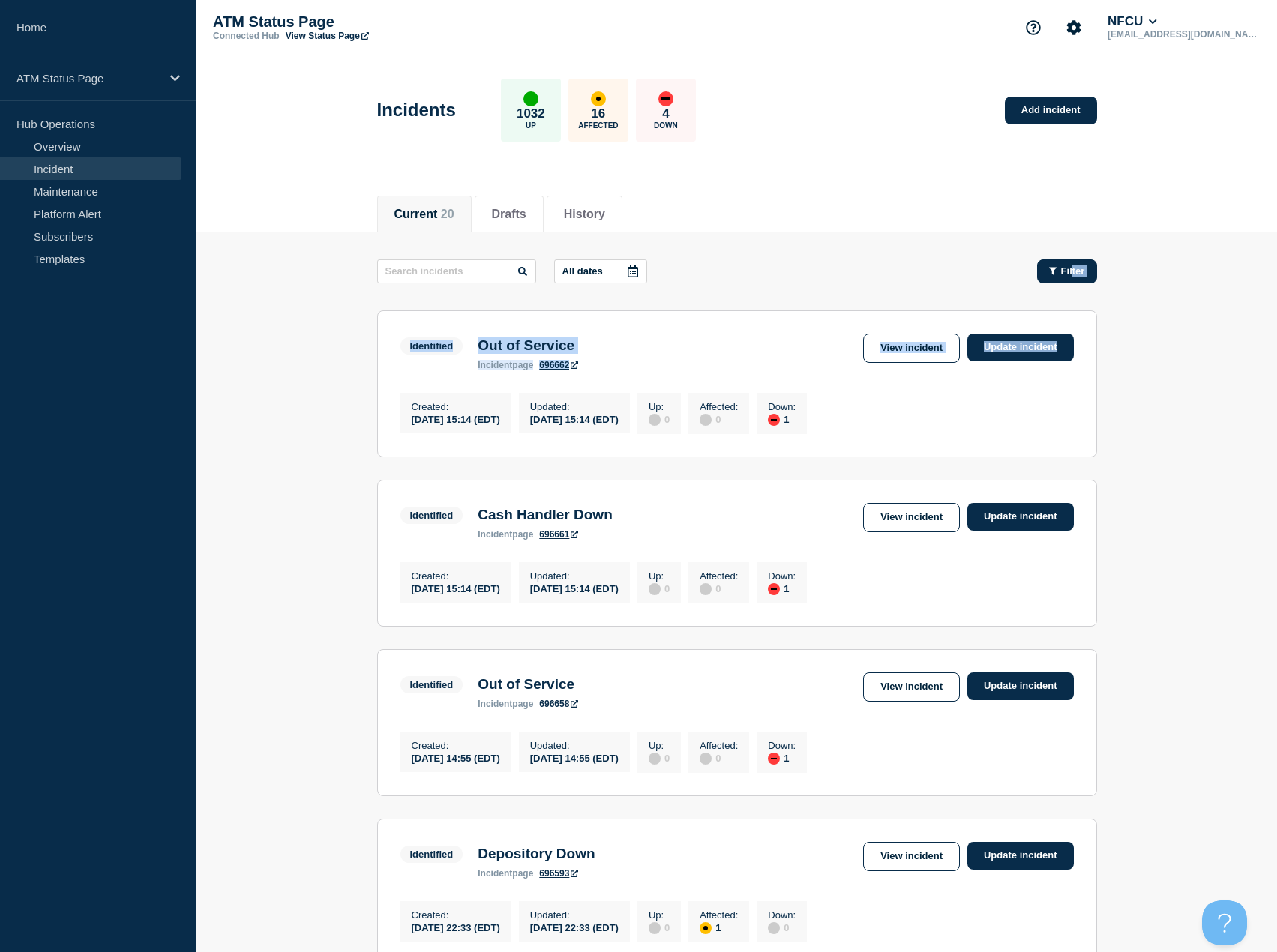 click on "Filter" at bounding box center (1067, 271) 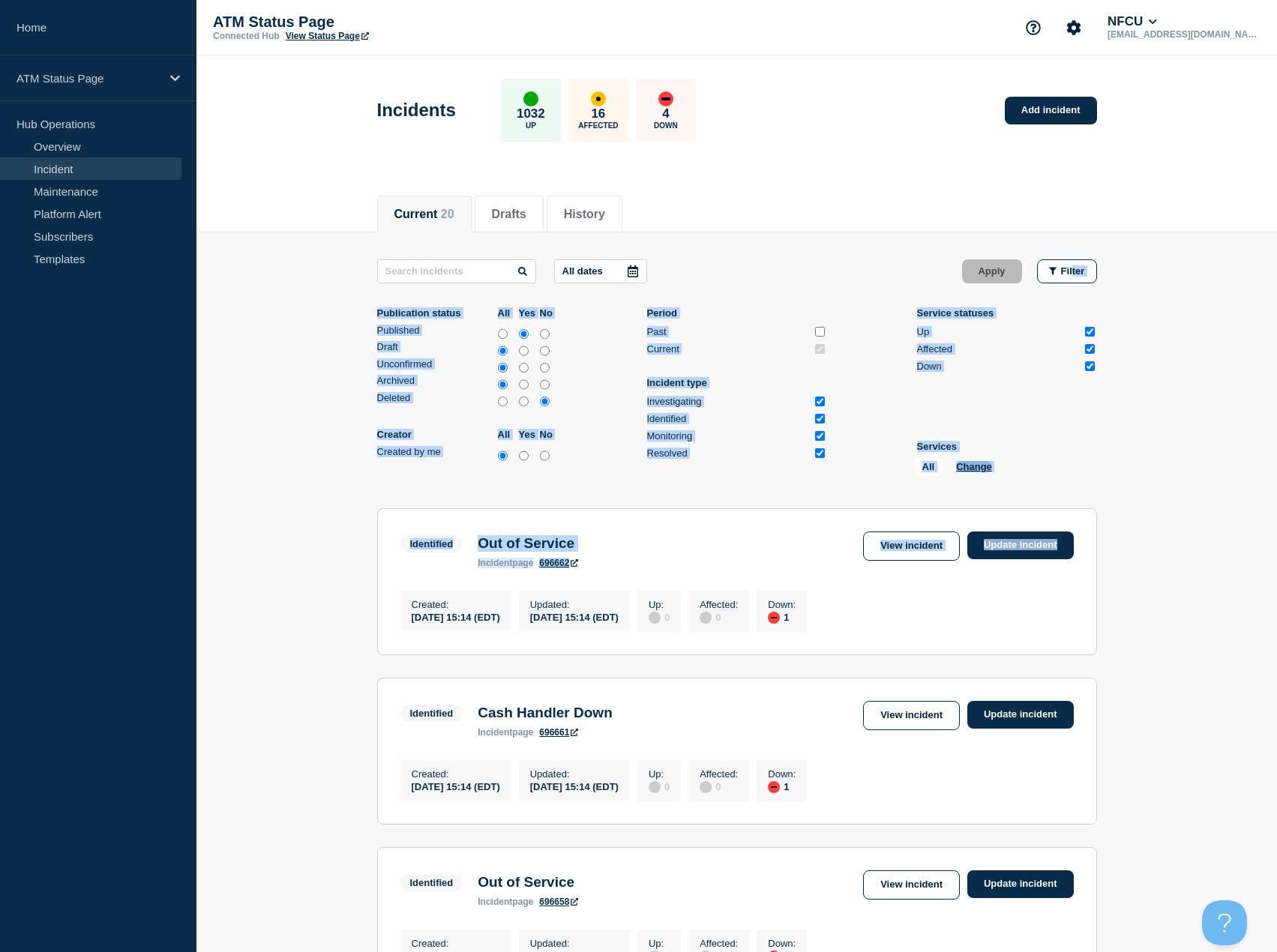 click on "Change" at bounding box center [974, 466] 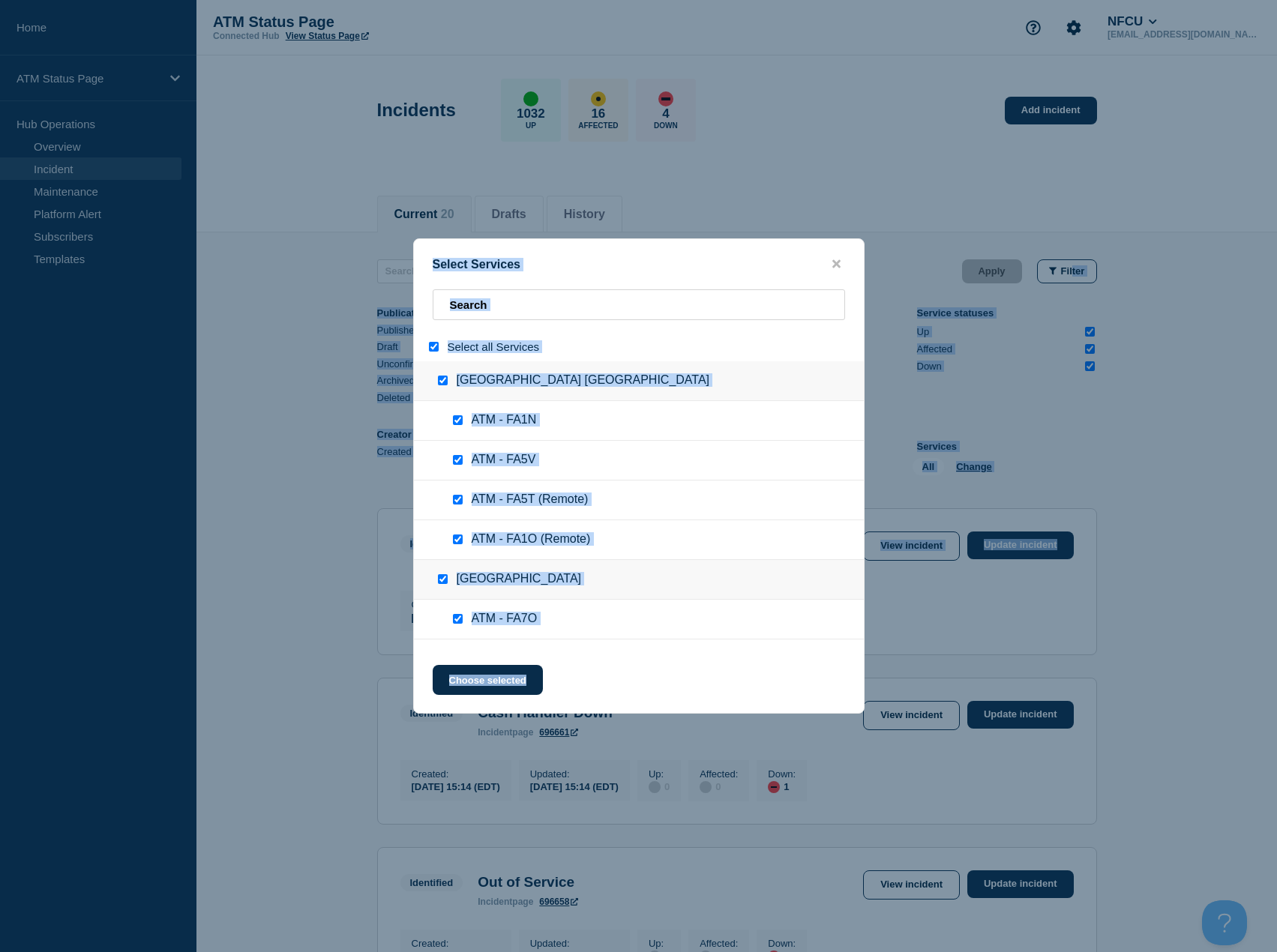 click at bounding box center [433, 346] 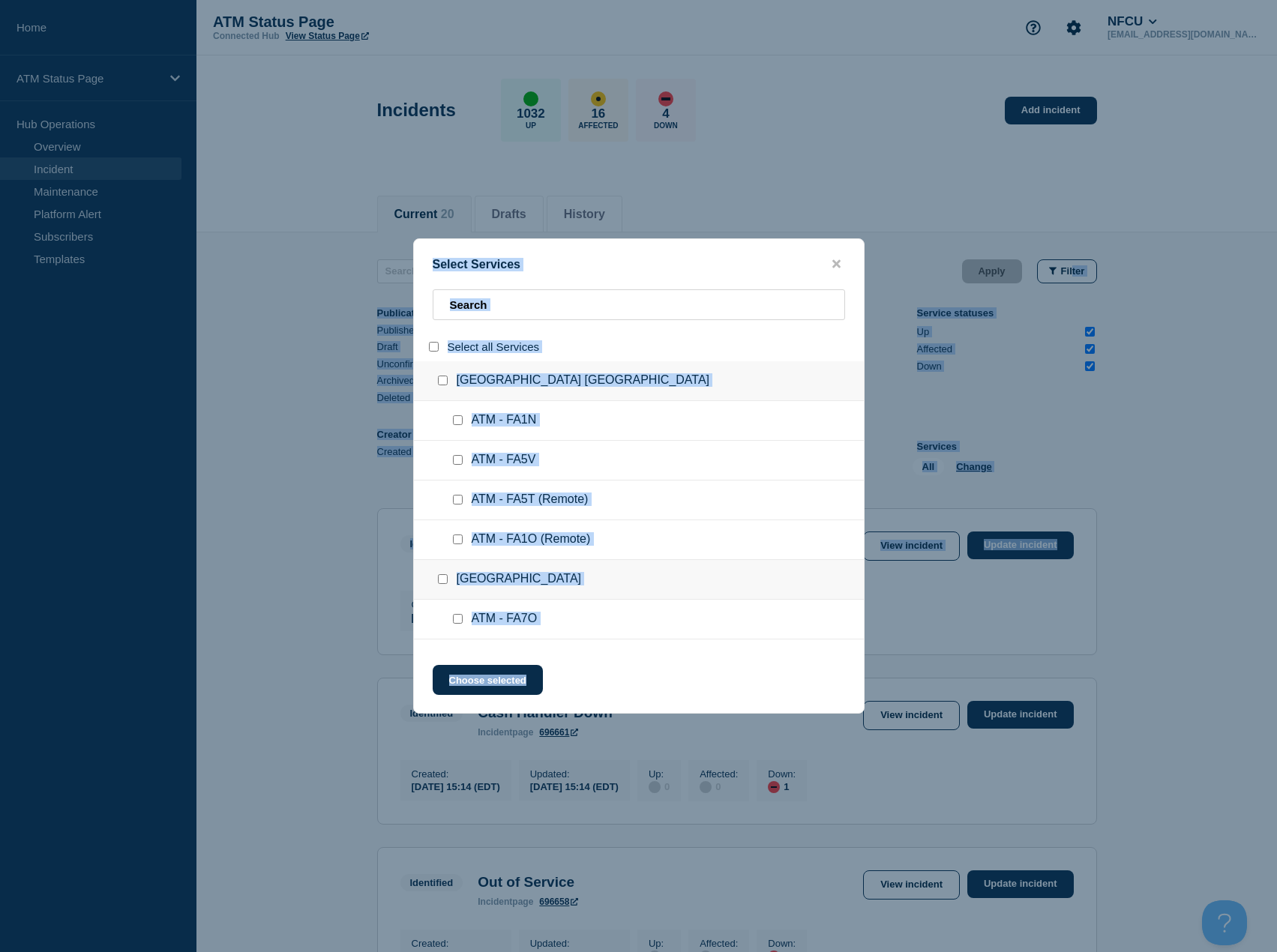 checkbox on "false" 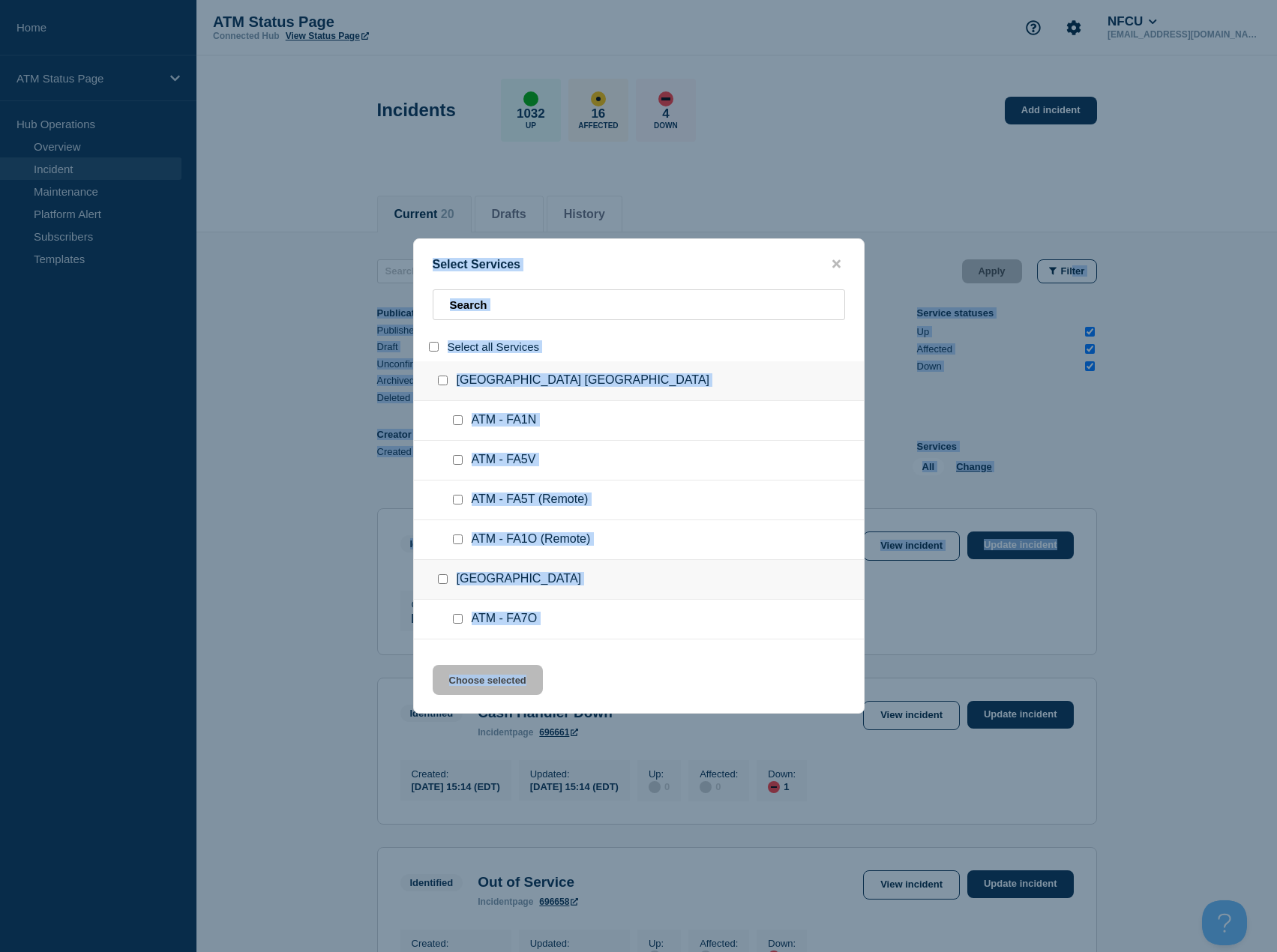 click at bounding box center [639, 304] 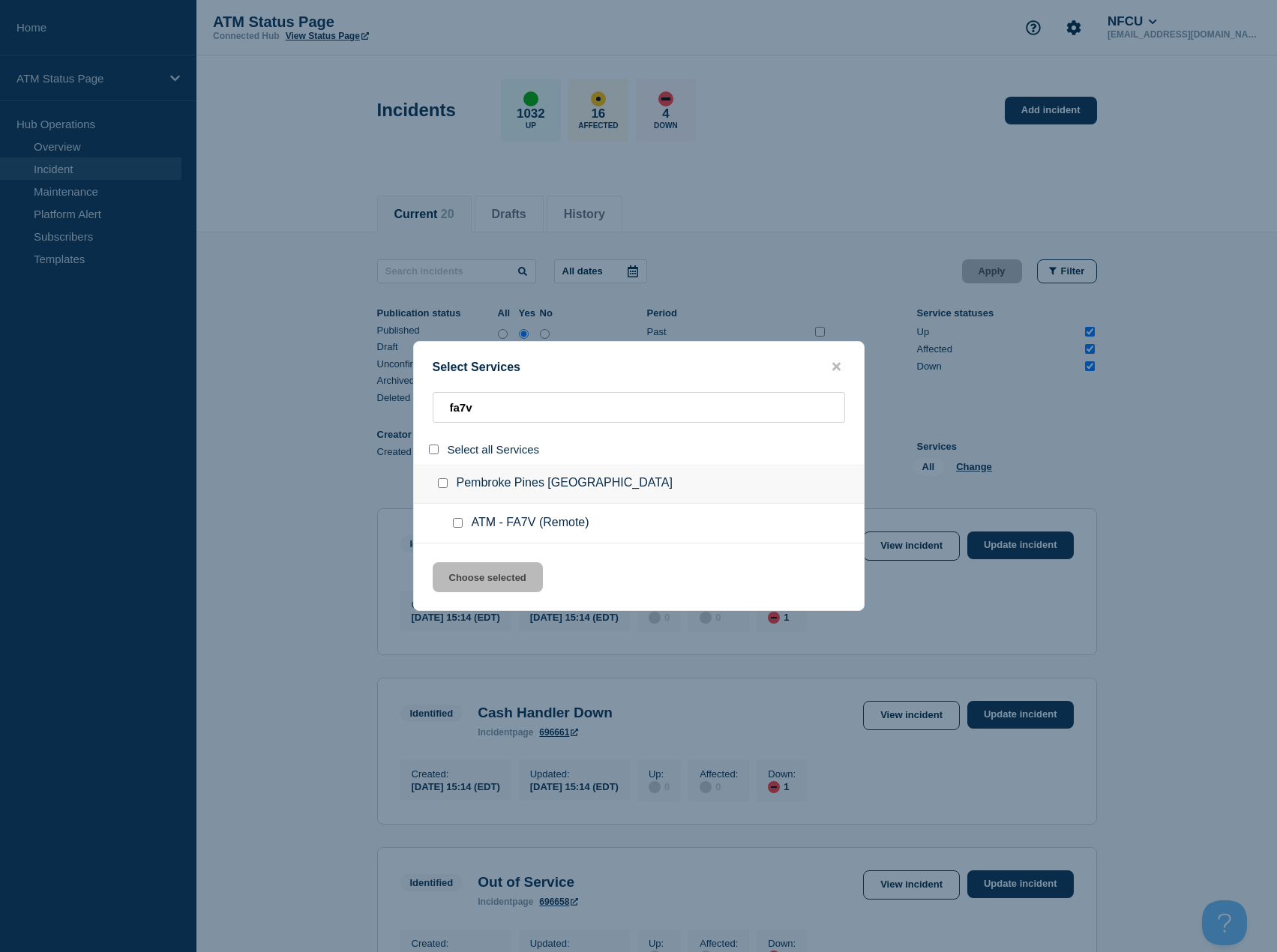 click at bounding box center [433, 449] 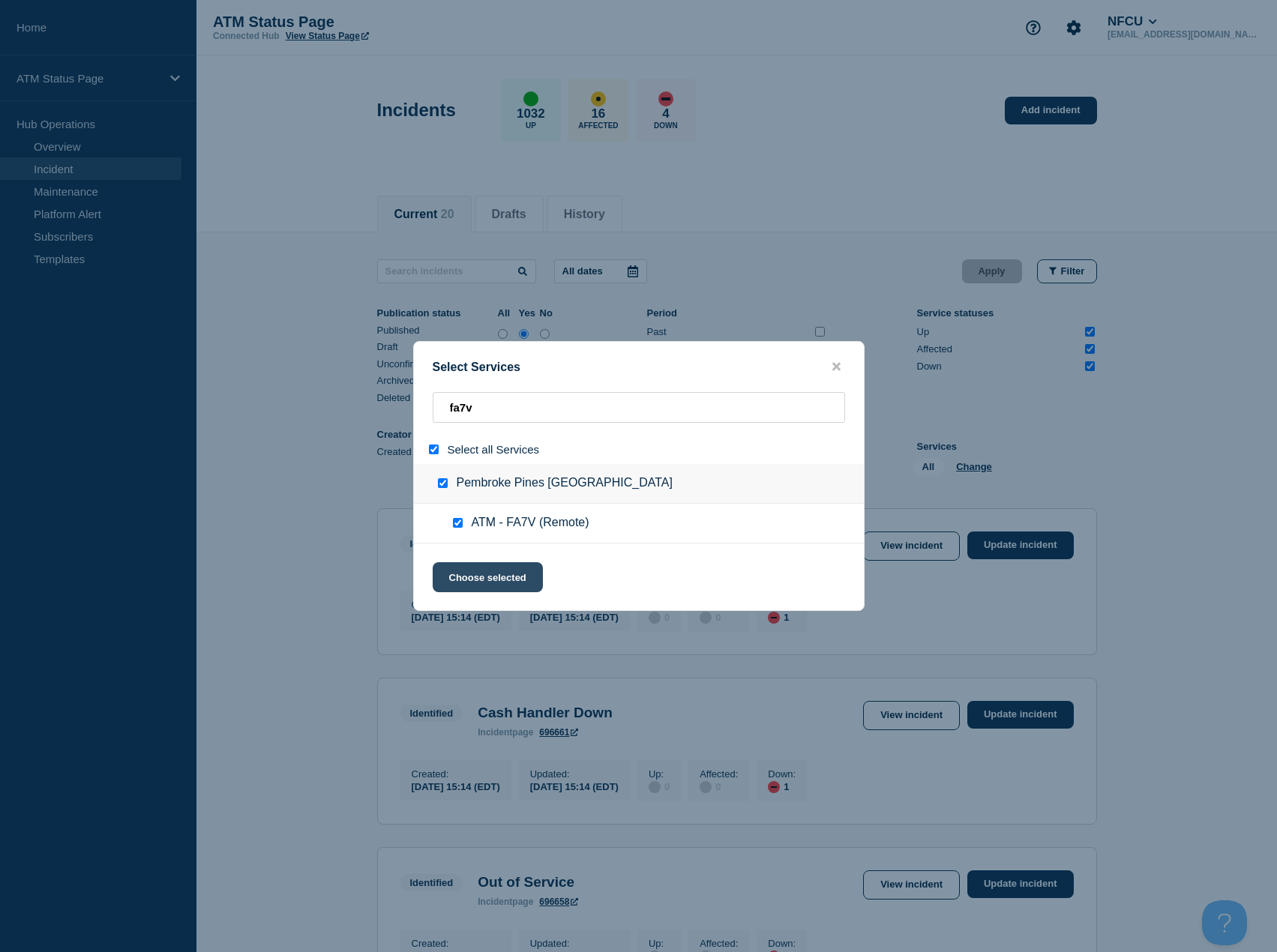 click on "Choose selected" 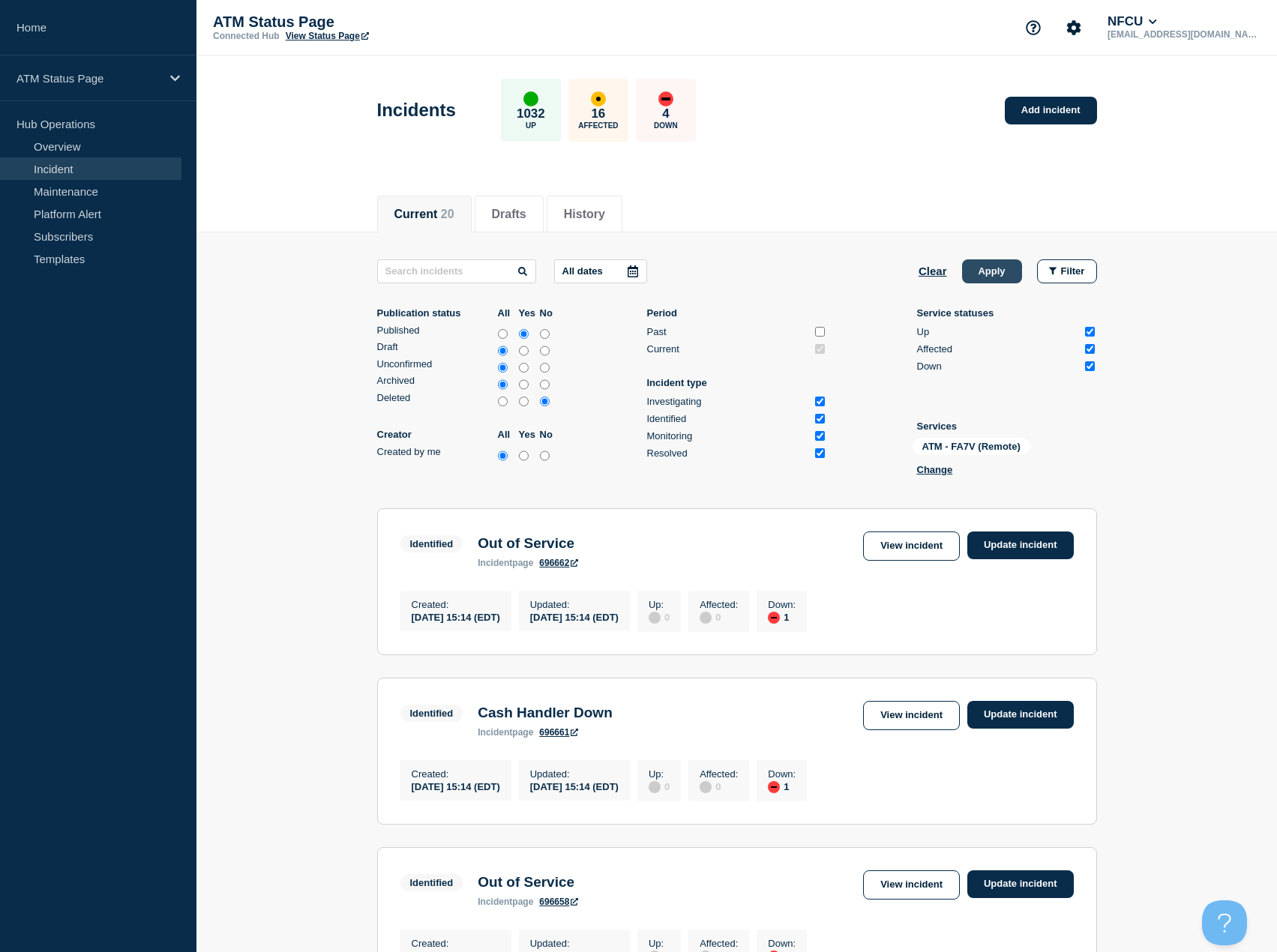 click on "Apply" 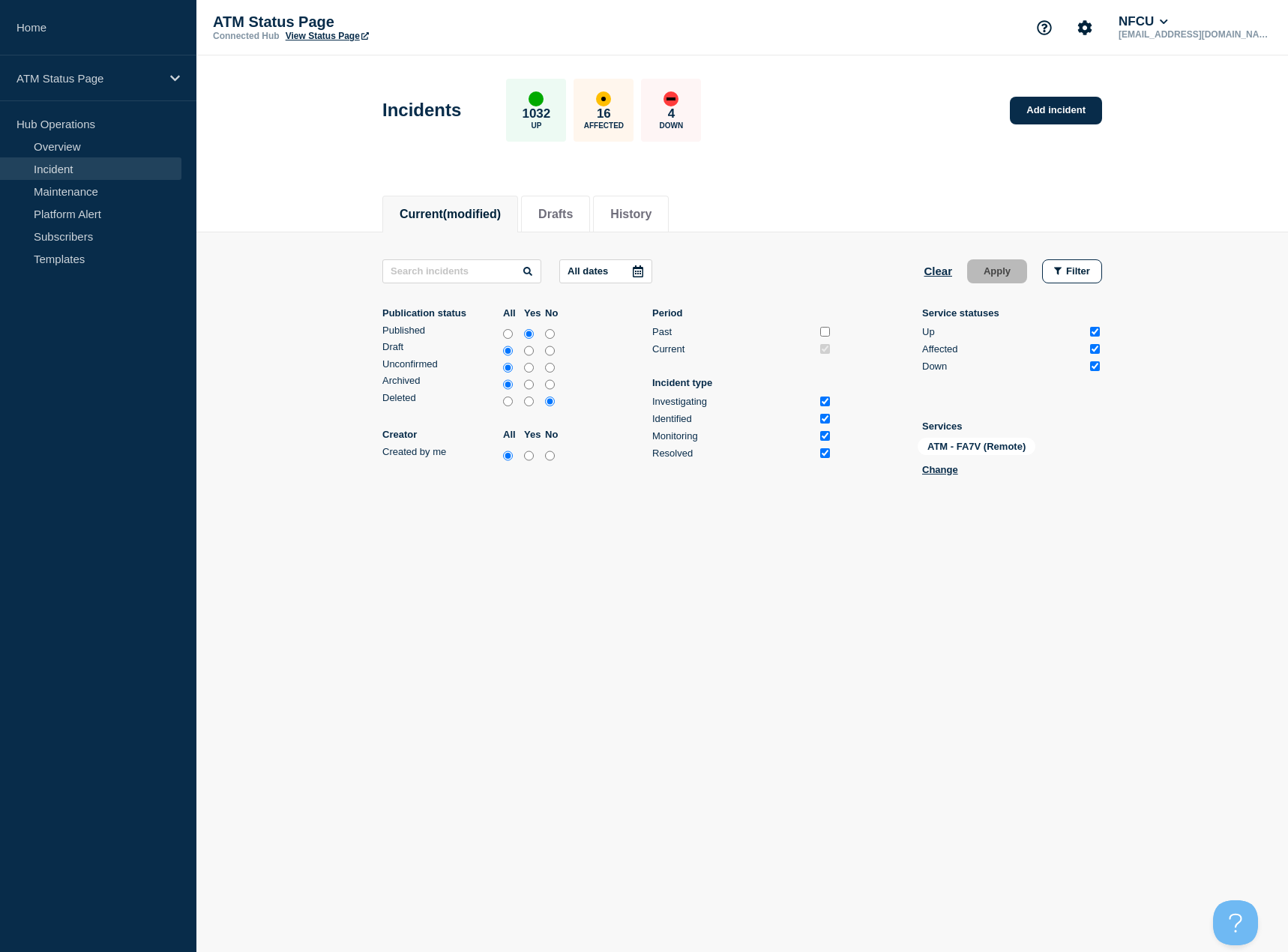 click on "Current  (modified)   Drafts    History" at bounding box center [742, 206] 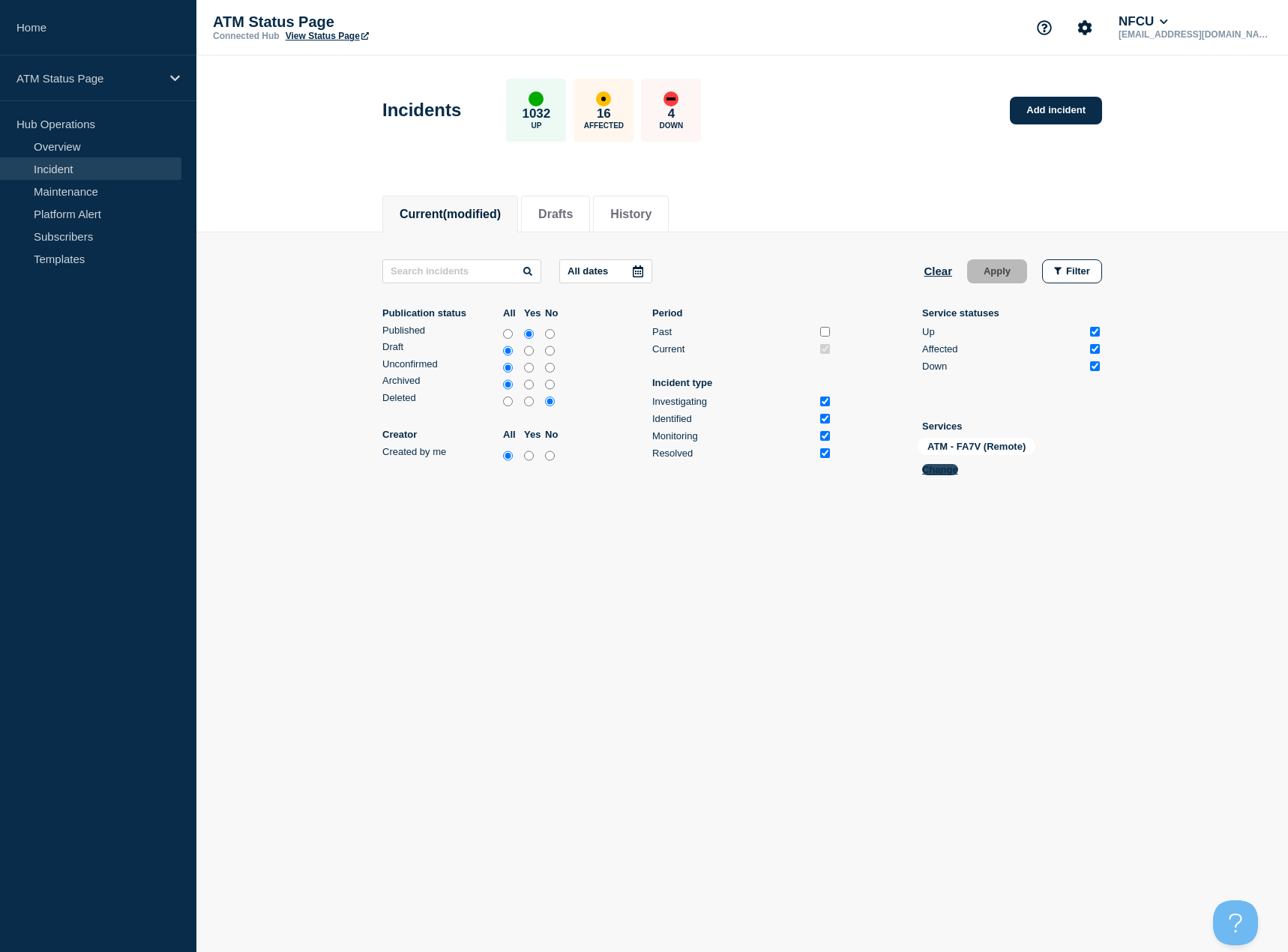click on "Change" 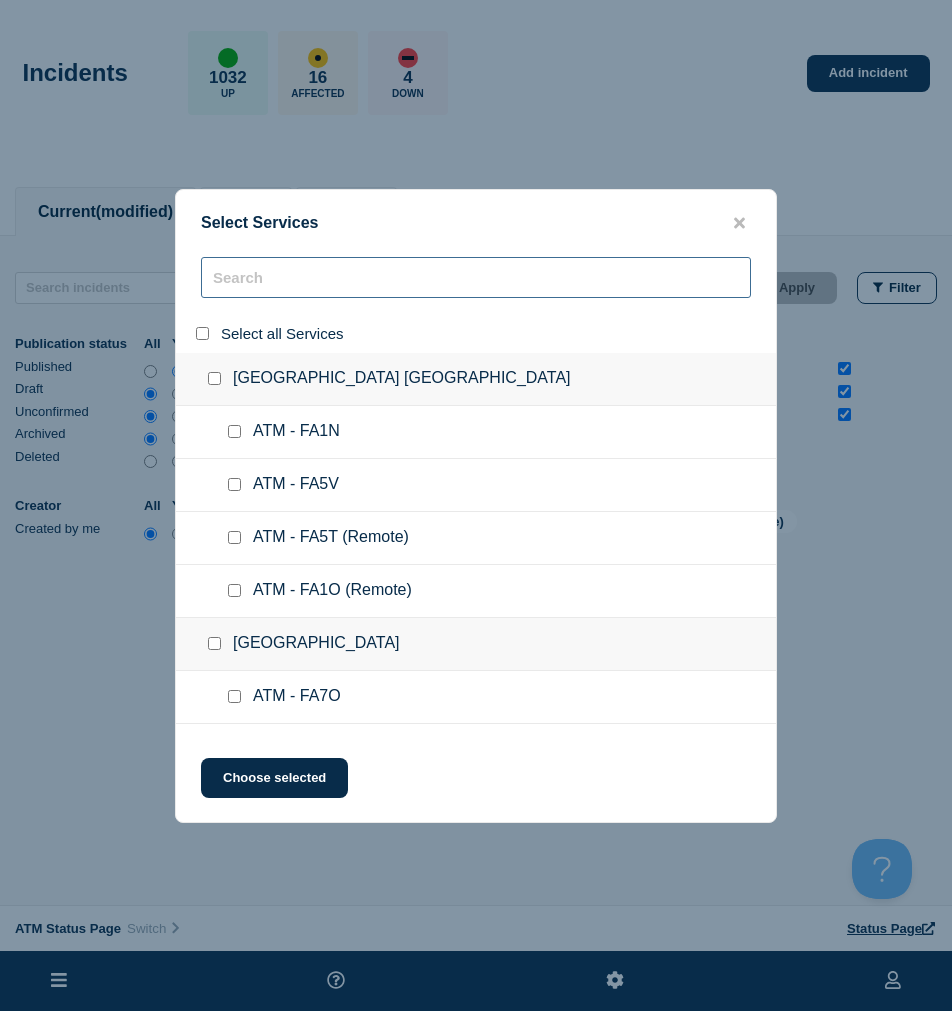 click at bounding box center [476, 277] 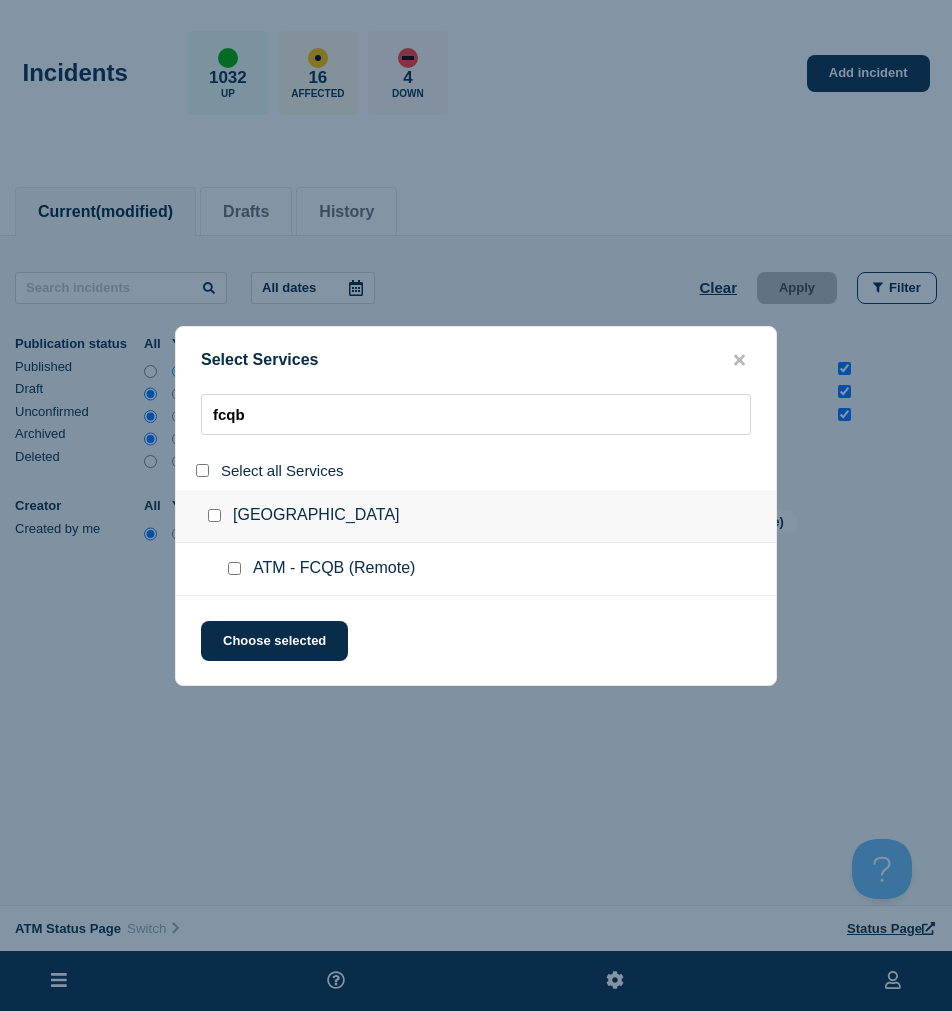 click at bounding box center (202, 470) 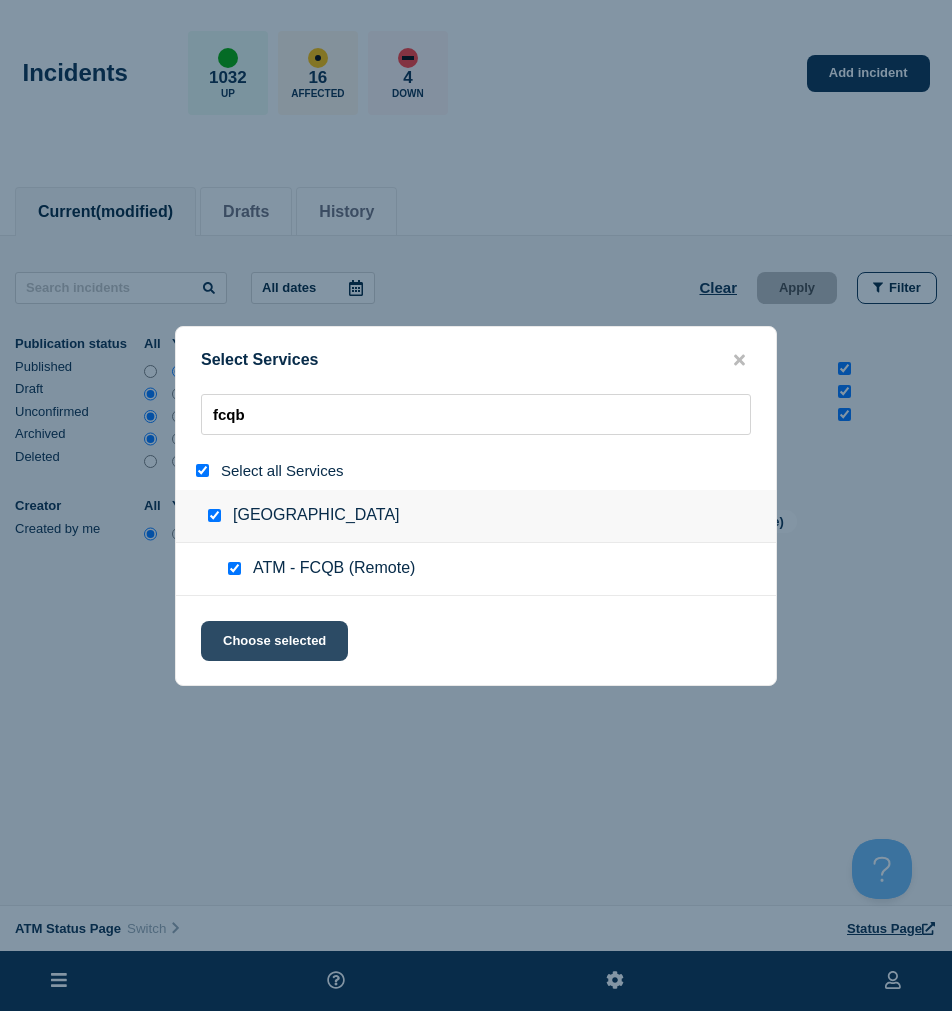 click on "Choose selected" 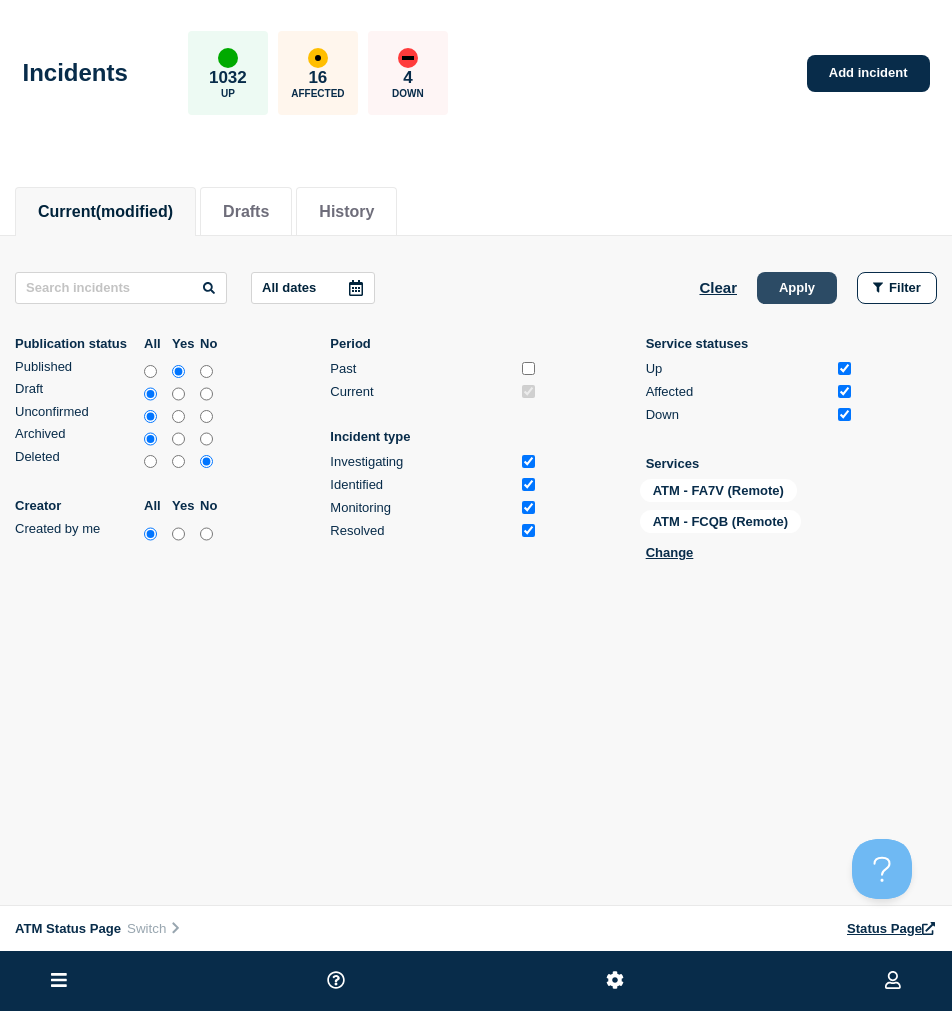 click on "Apply" 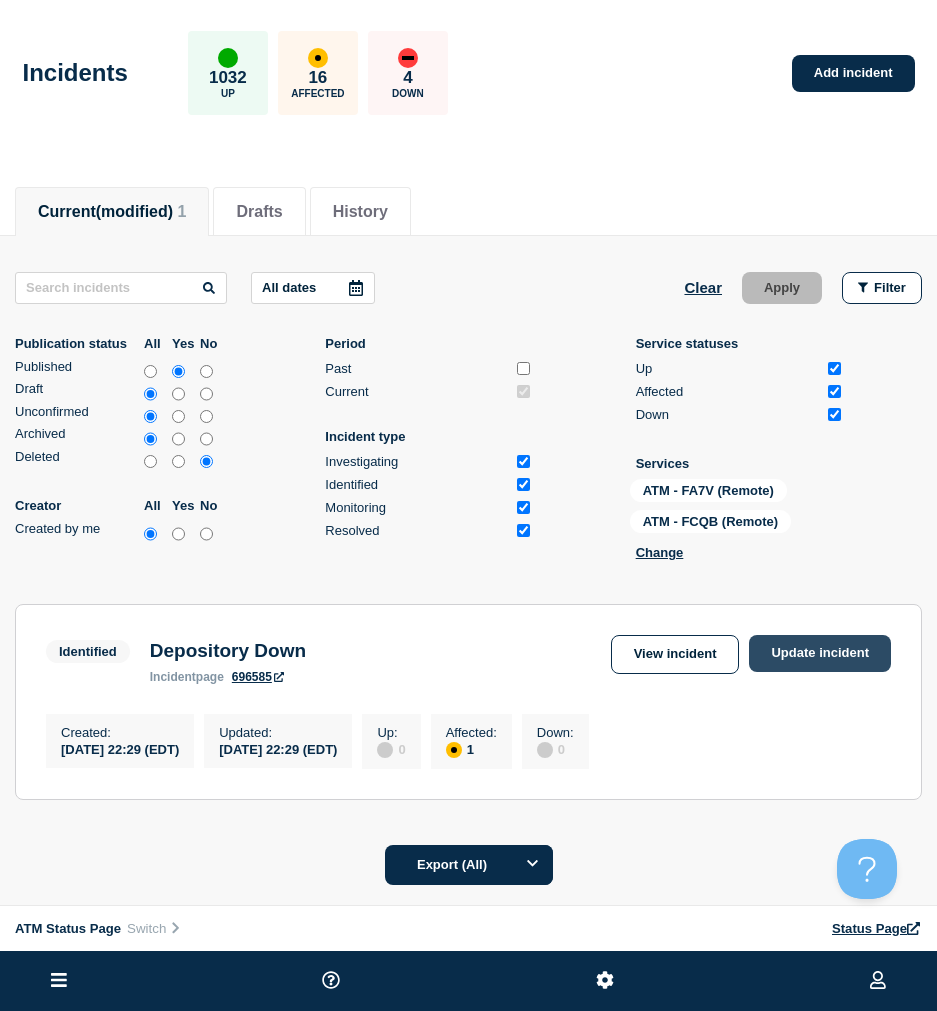 click on "Update incident" at bounding box center [820, 653] 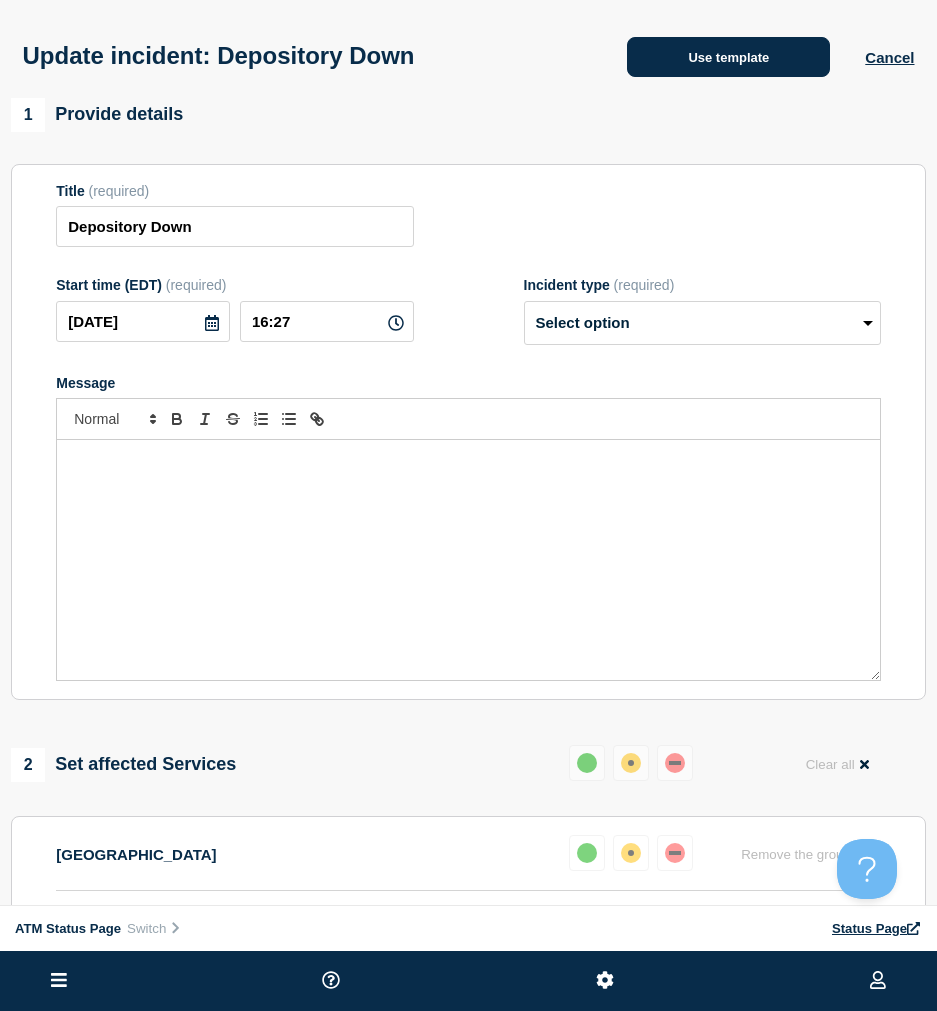 click on "Use template" at bounding box center (728, 57) 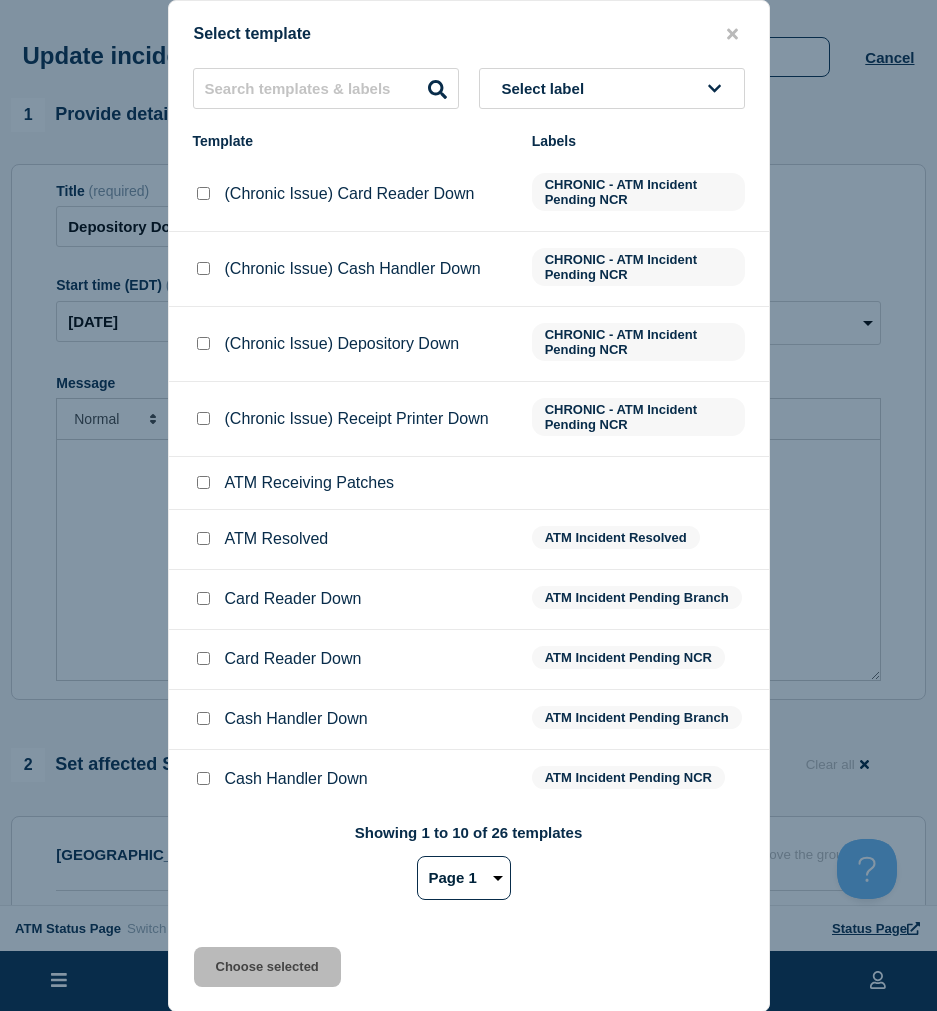 click at bounding box center [203, 538] 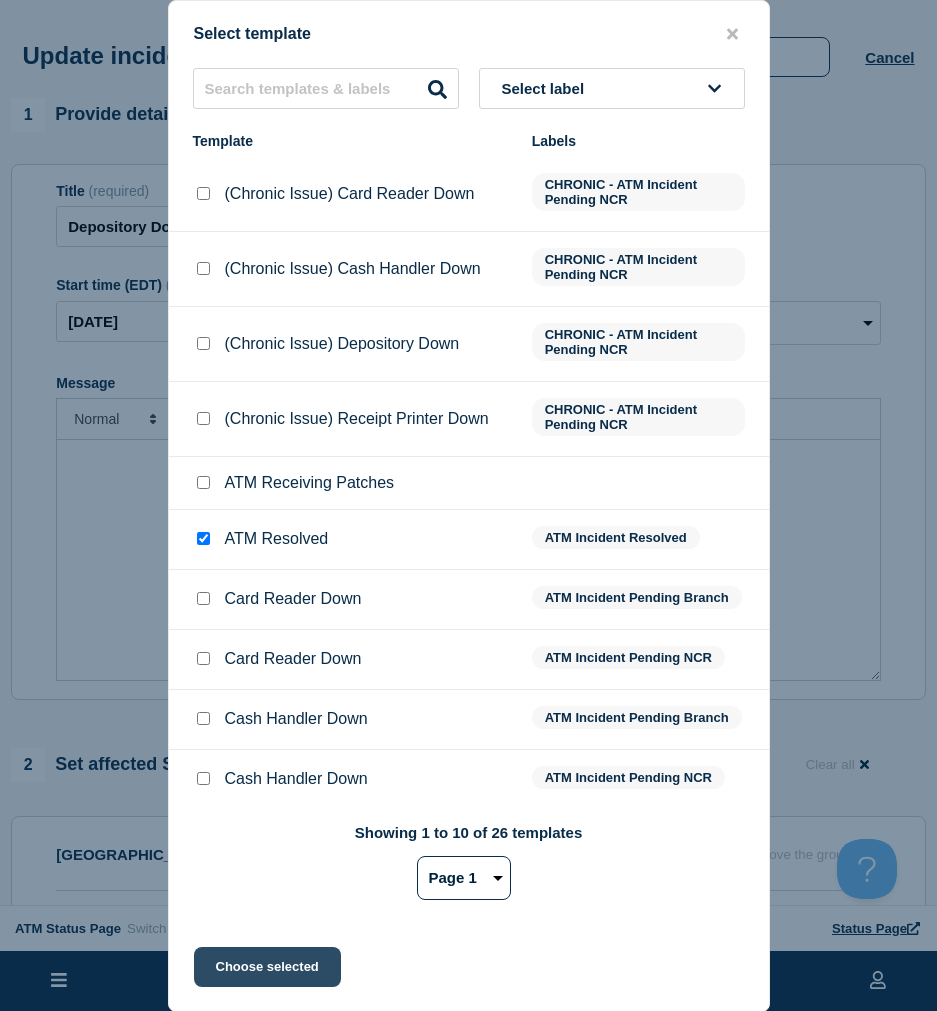 click on "Choose selected" 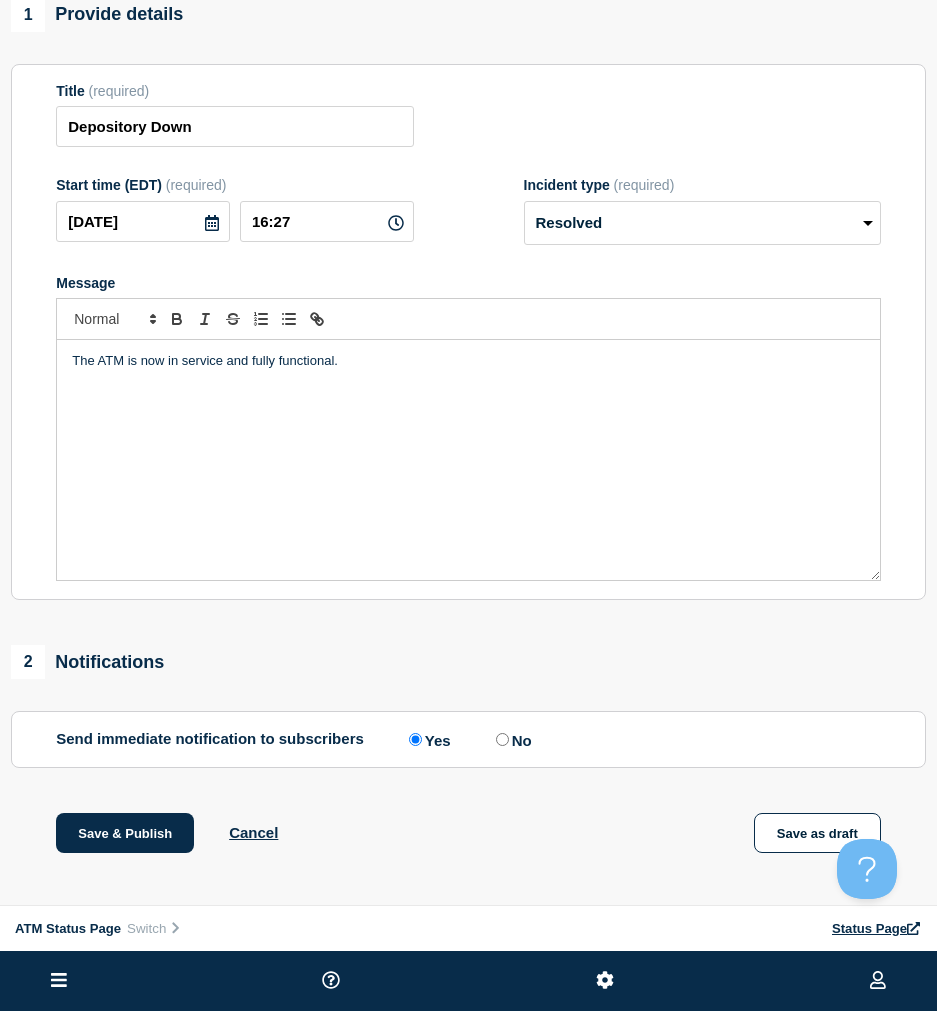 scroll, scrollTop: 200, scrollLeft: 0, axis: vertical 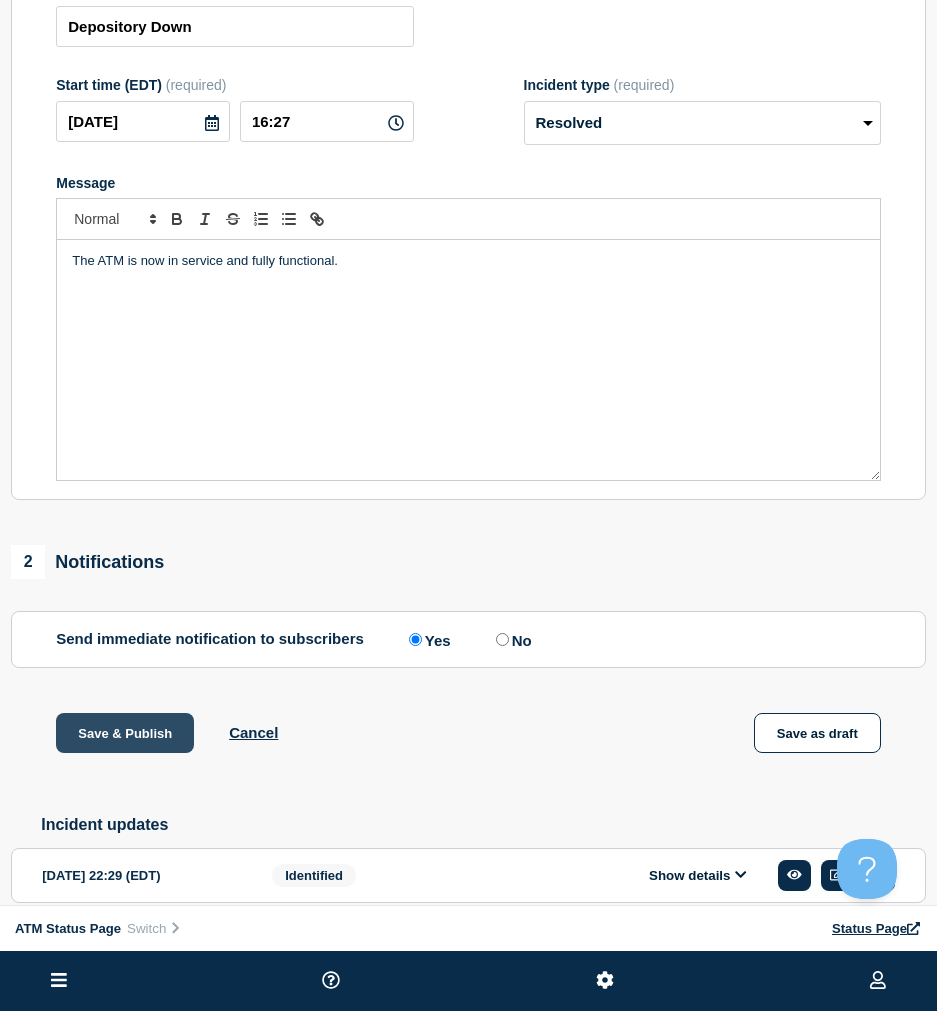 click on "Save & Publish" at bounding box center [125, 733] 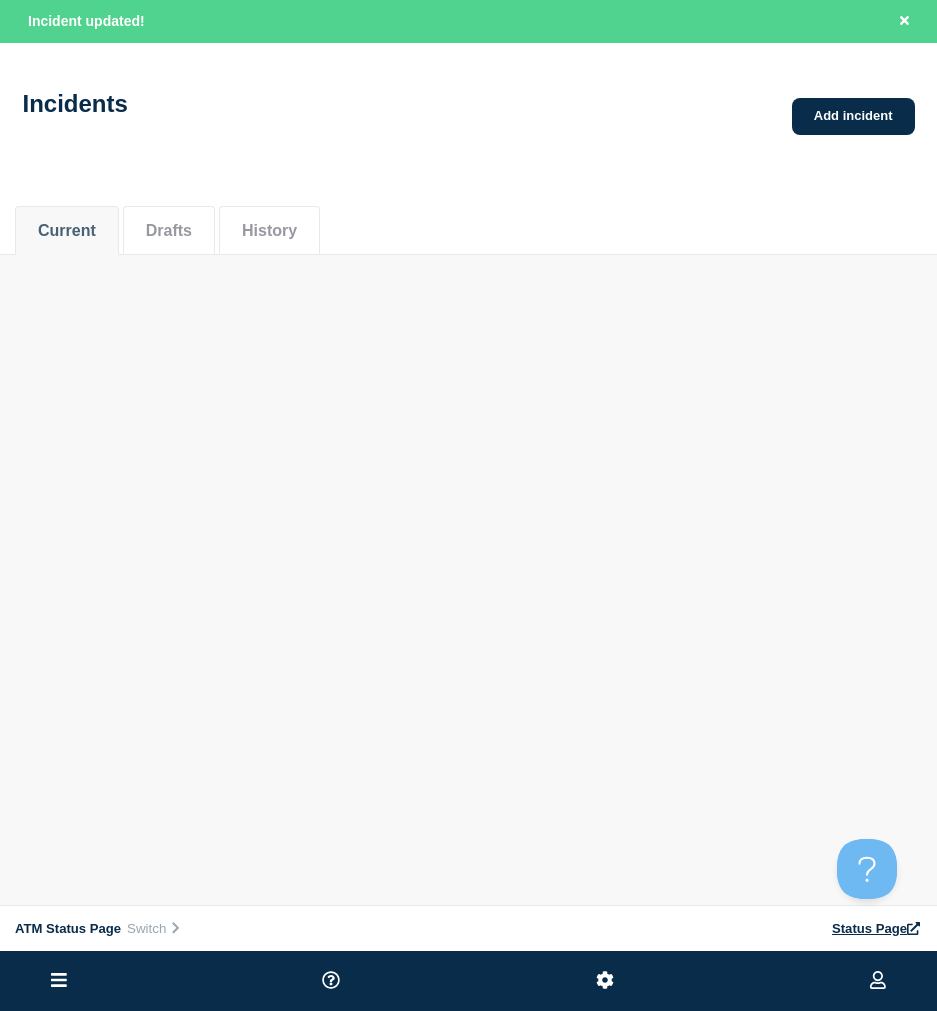 scroll, scrollTop: 0, scrollLeft: 0, axis: both 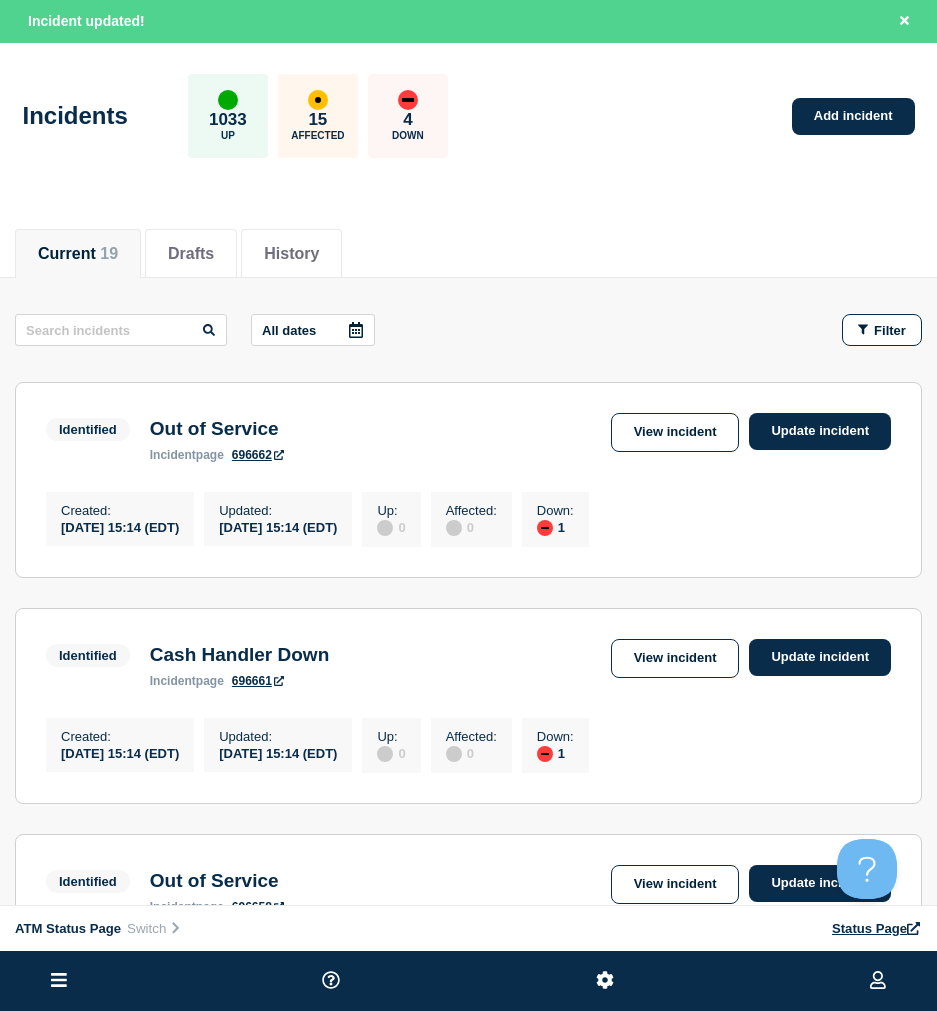 drag, startPoint x: 258, startPoint y: 469, endPoint x: 230, endPoint y: 455, distance: 31.304953 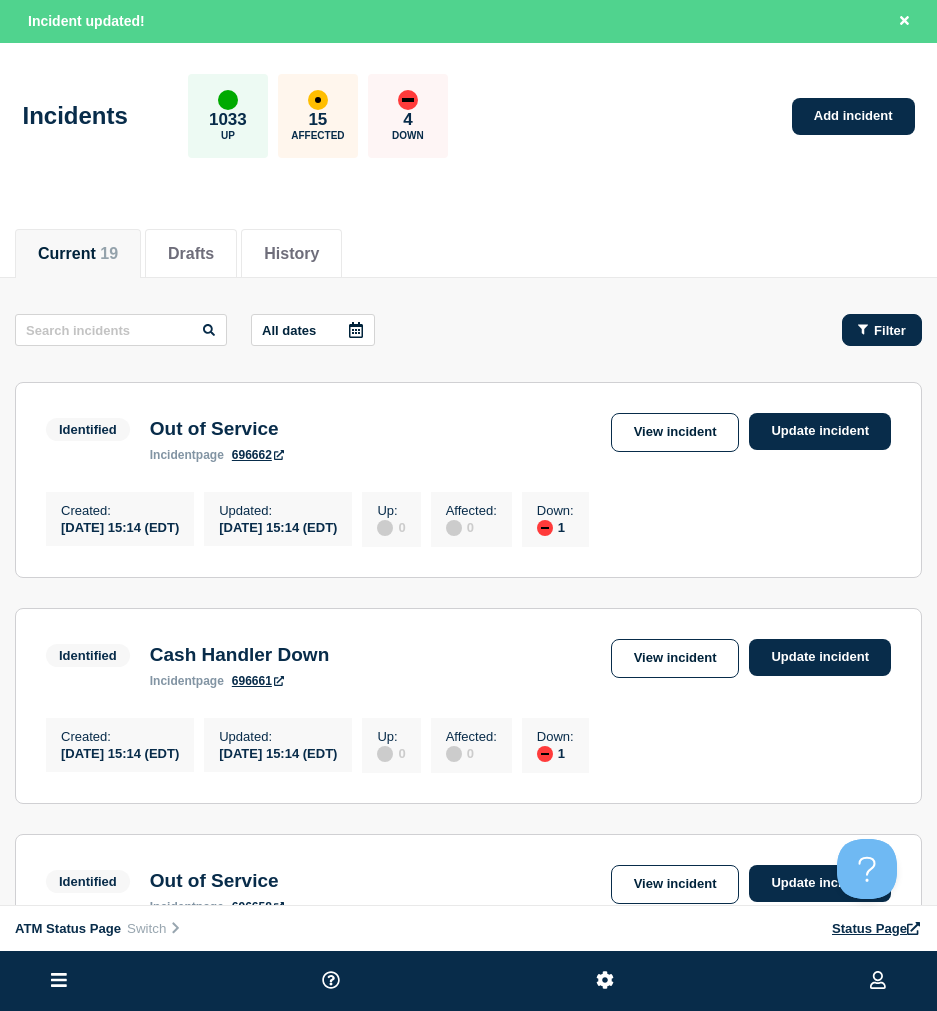 click on "Filter" at bounding box center (890, 330) 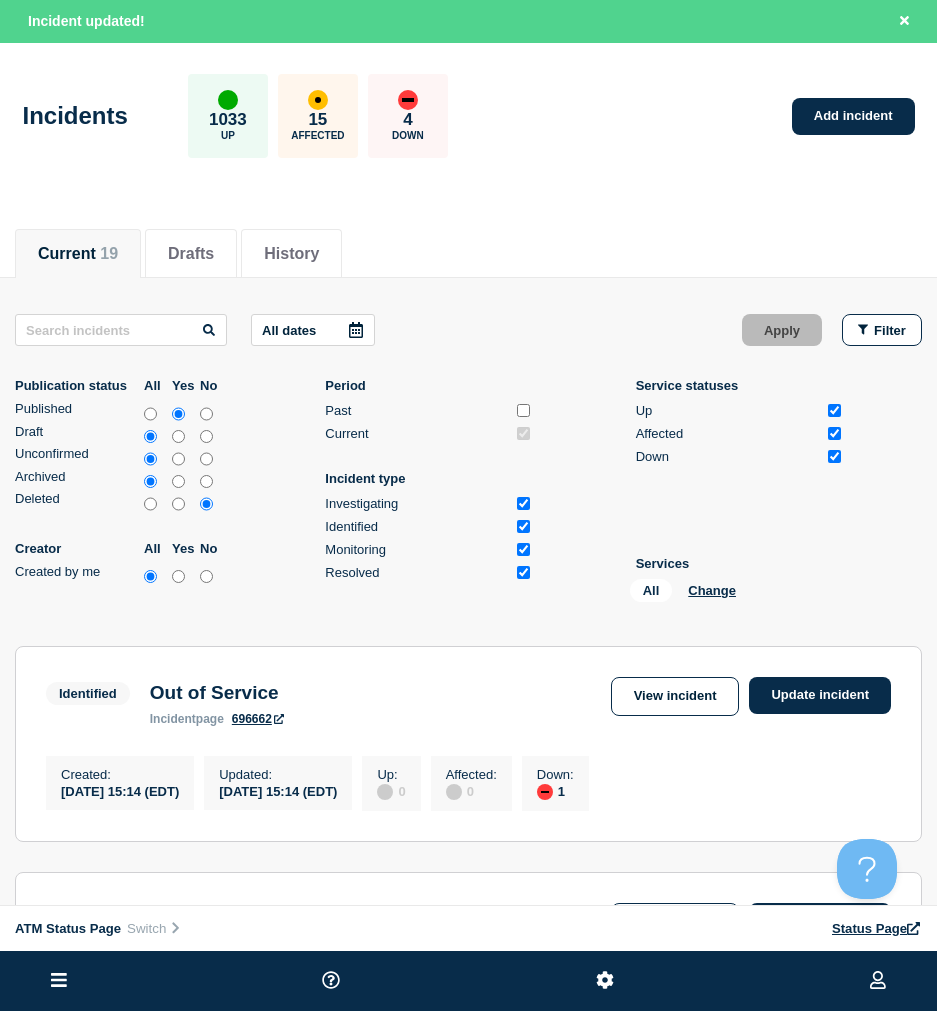 click on "All Change" at bounding box center [730, 594] 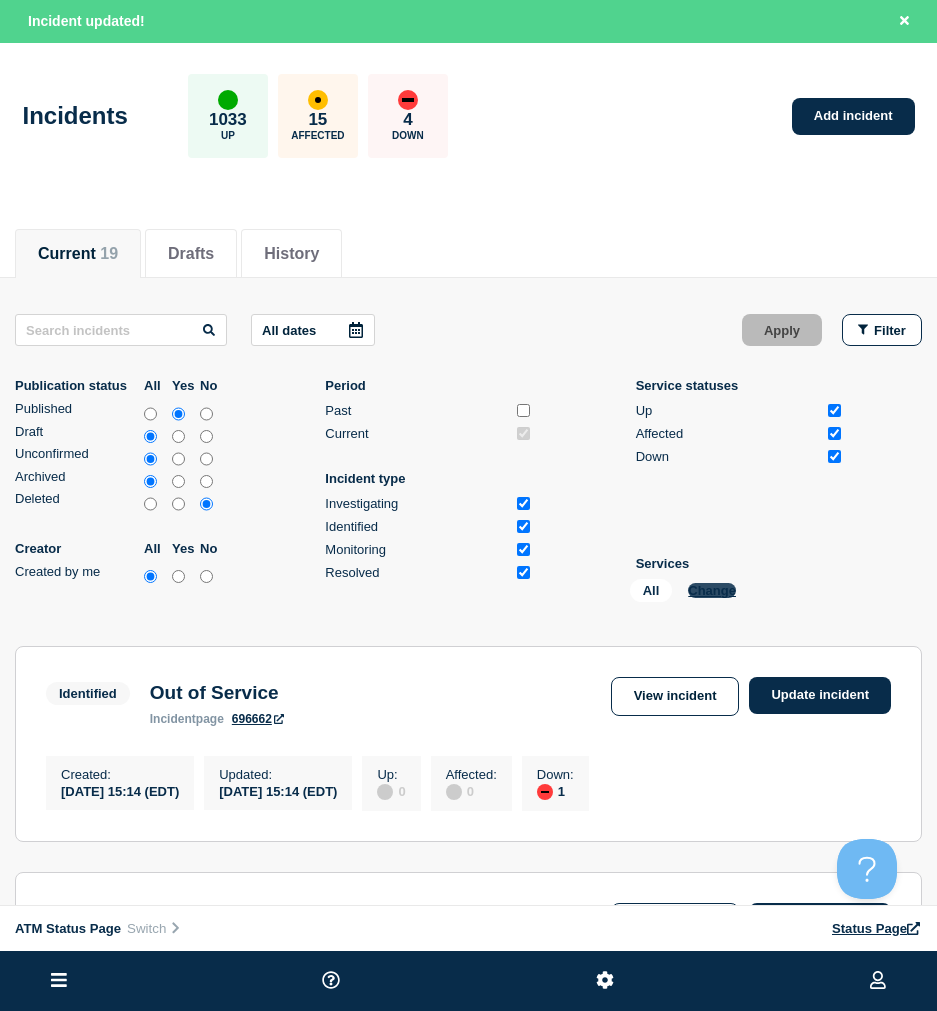 click on "Change" at bounding box center [712, 590] 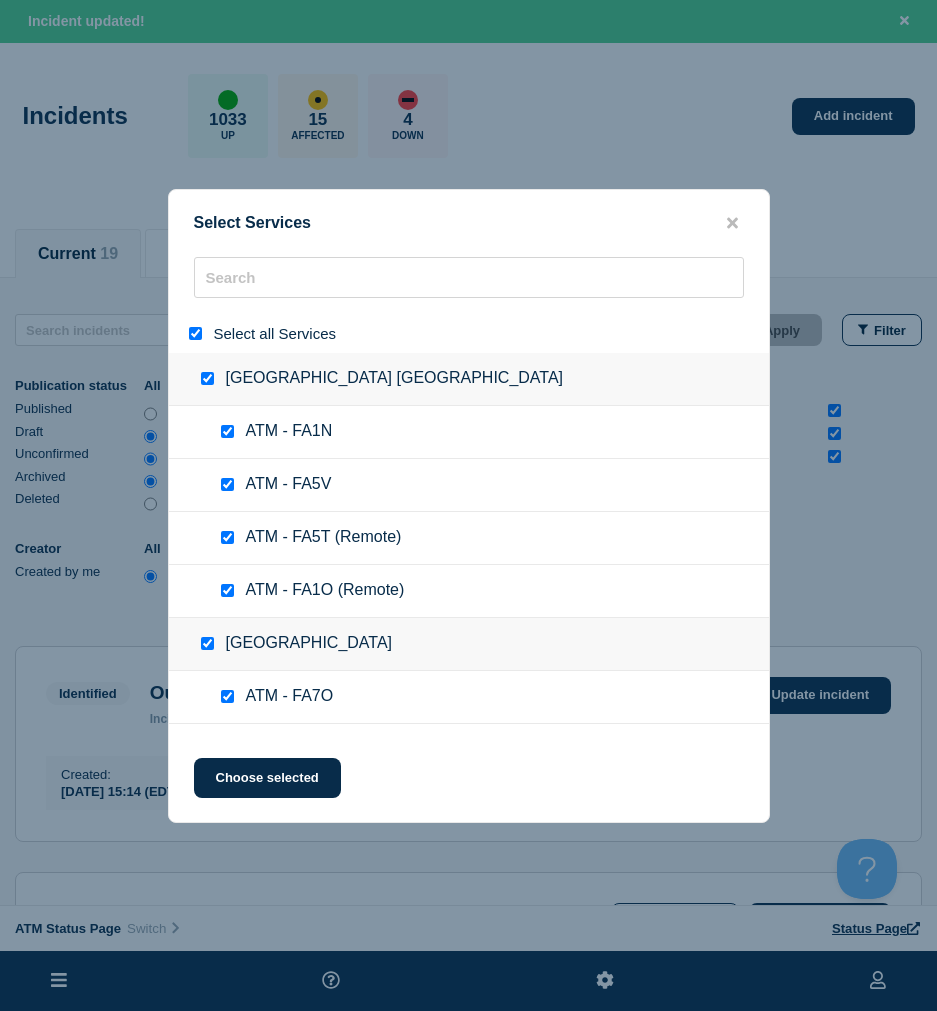 click at bounding box center (195, 333) 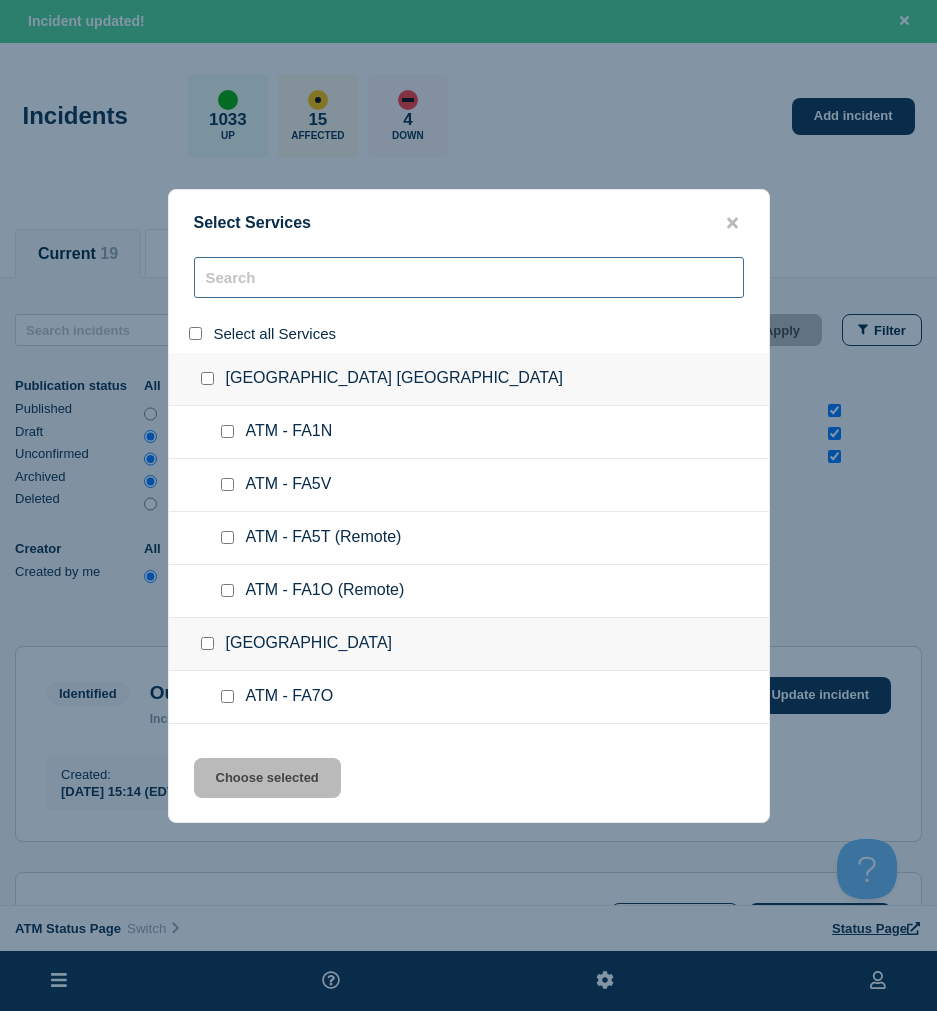 click at bounding box center [469, 277] 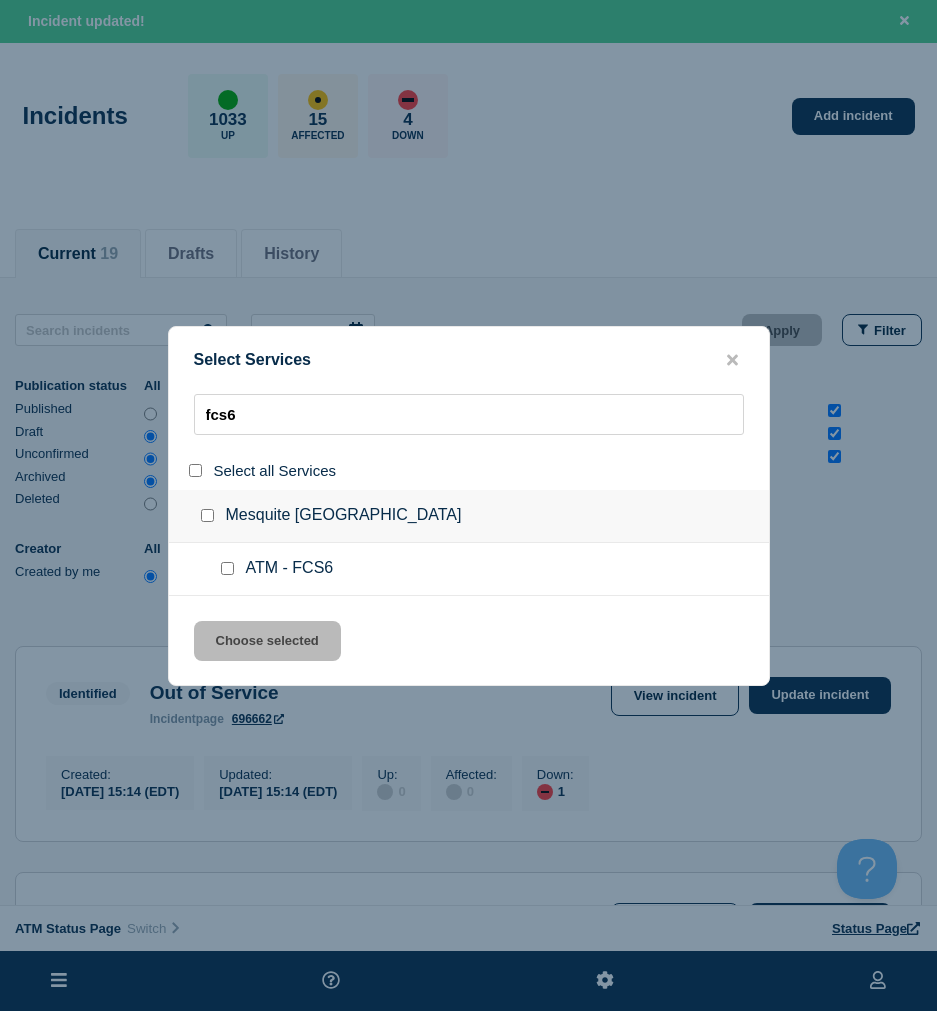 click at bounding box center (195, 470) 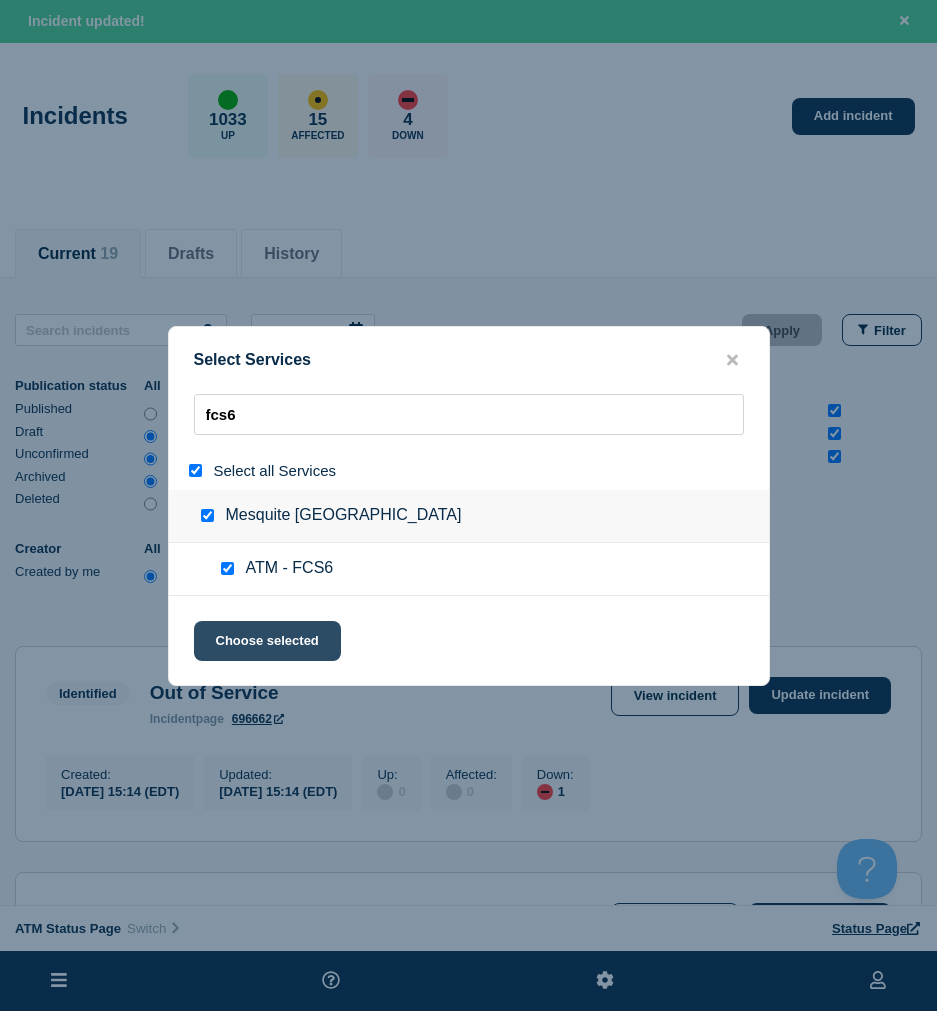 click on "Choose selected" 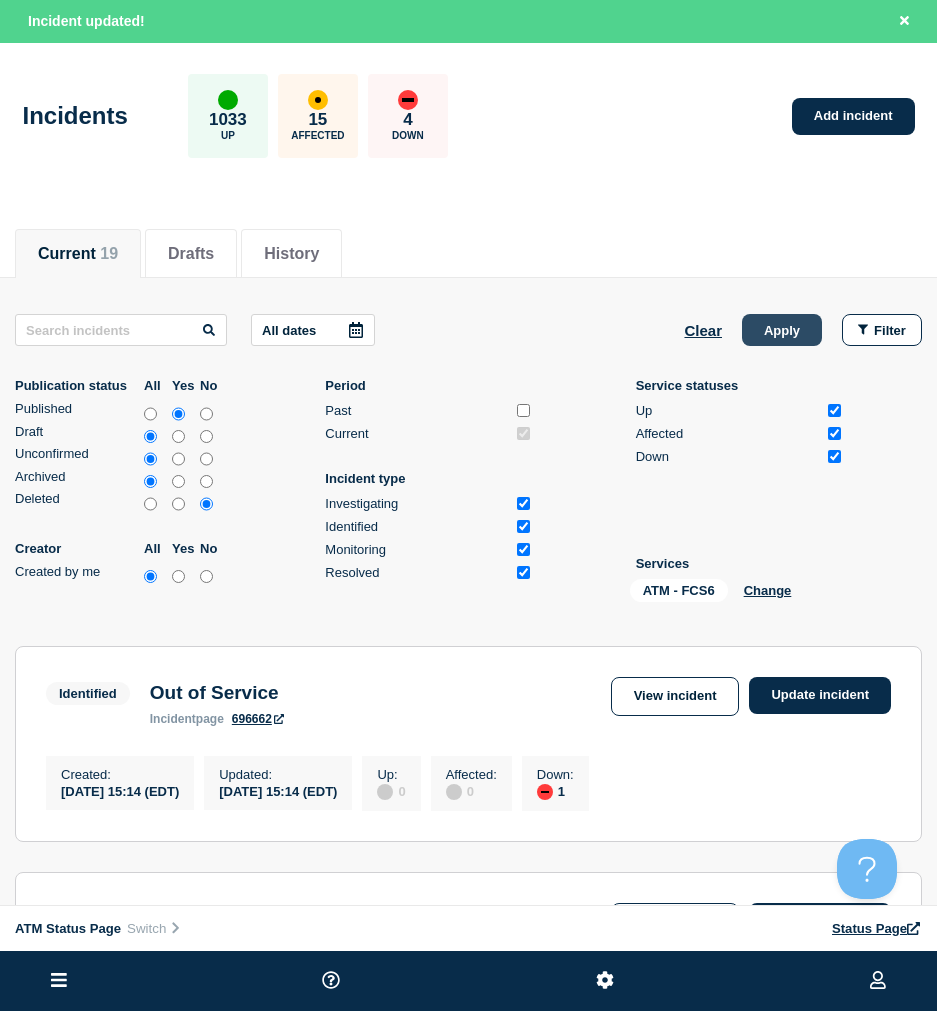 click on "Apply" 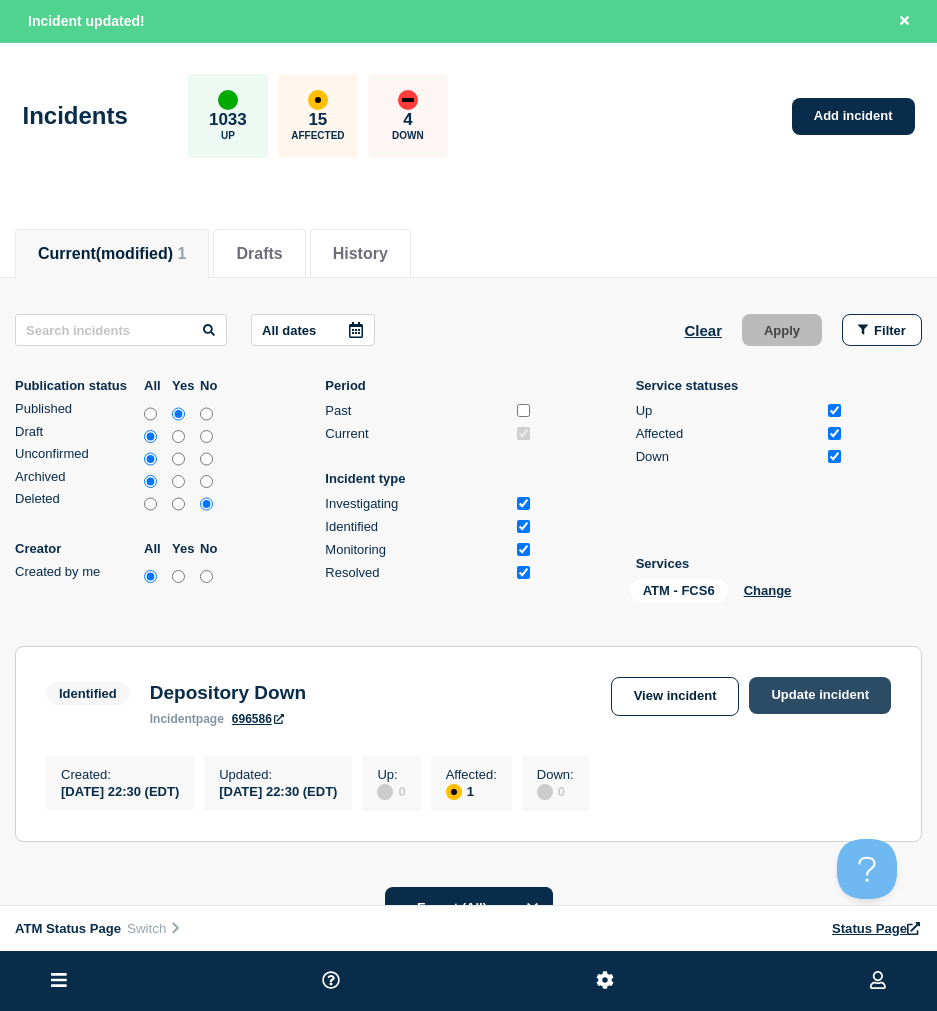 click on "Update incident" at bounding box center (820, 695) 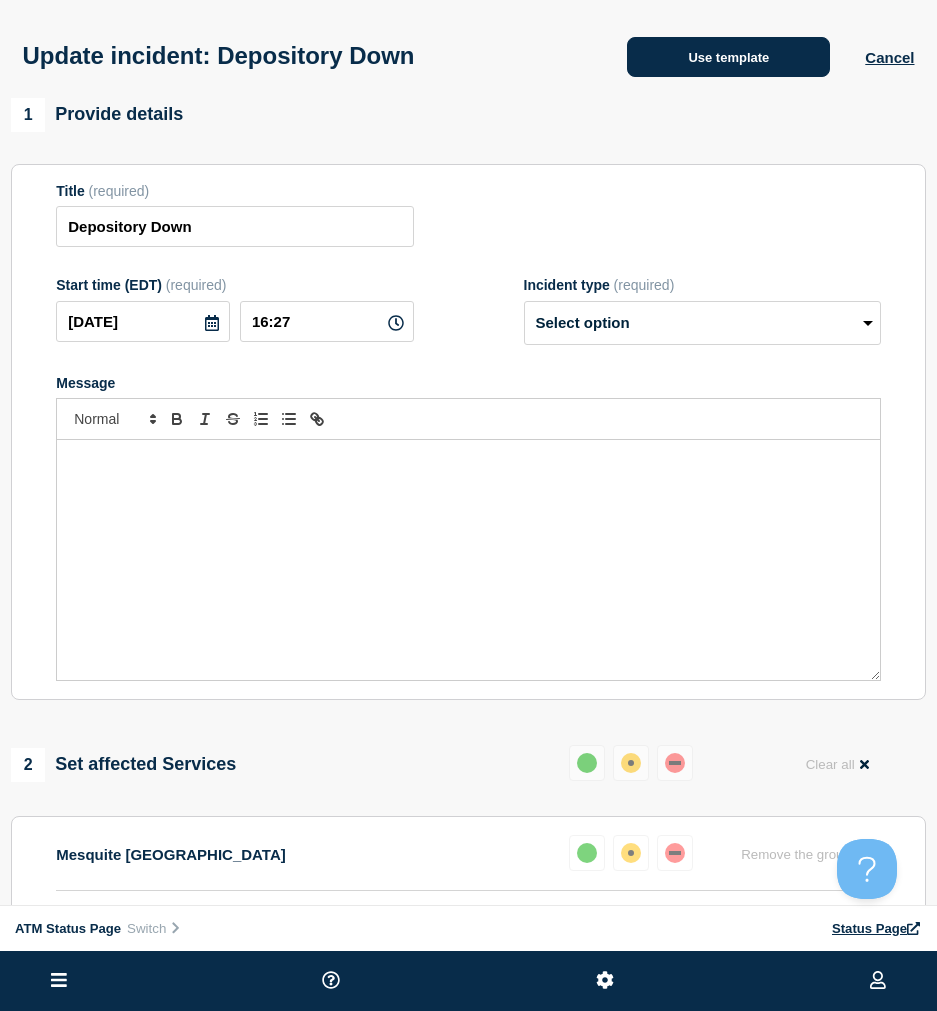 click on "Use template" at bounding box center (728, 57) 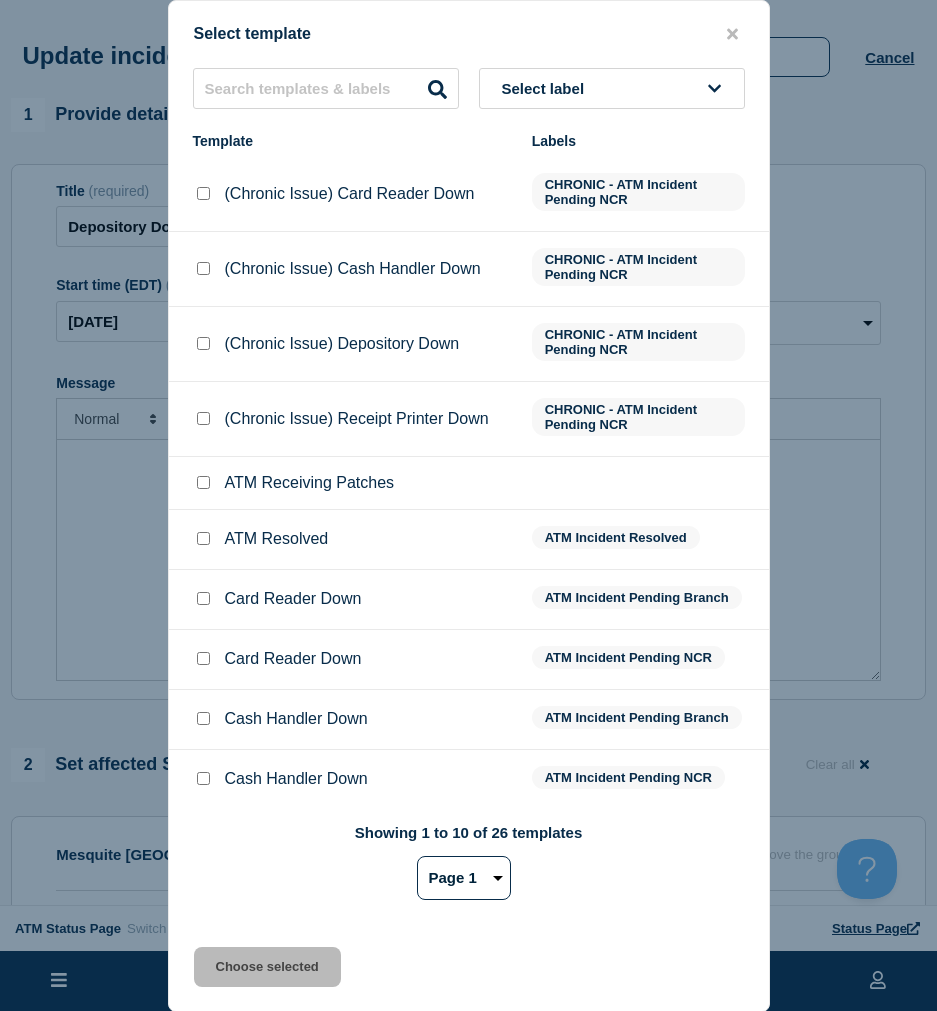 click at bounding box center [203, 538] 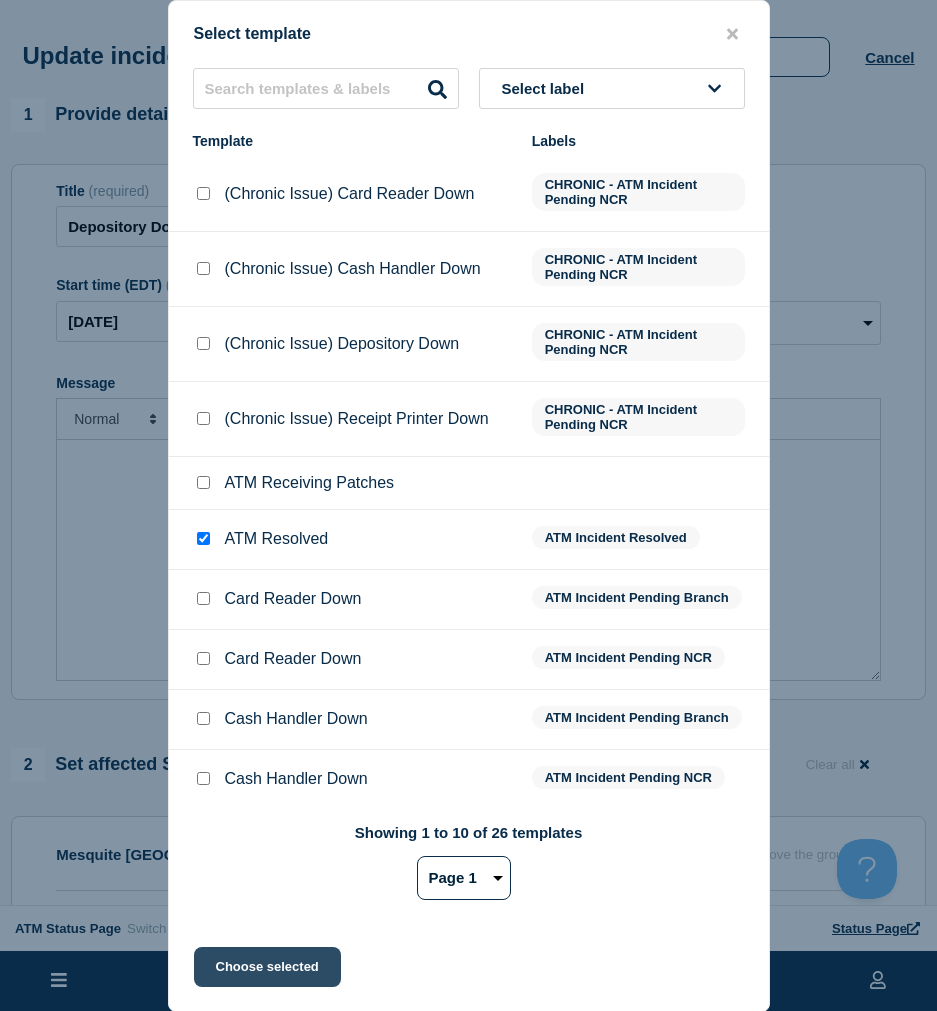 click on "Choose selected" 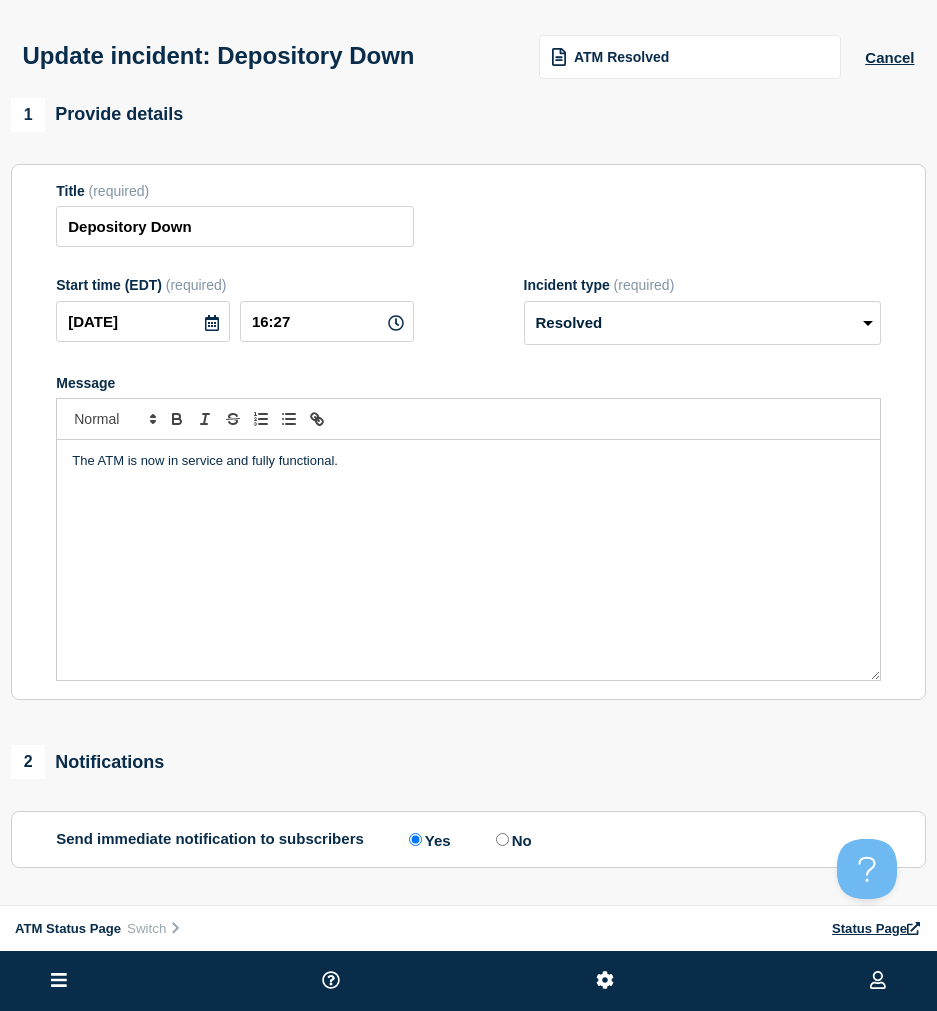 scroll, scrollTop: 287, scrollLeft: 0, axis: vertical 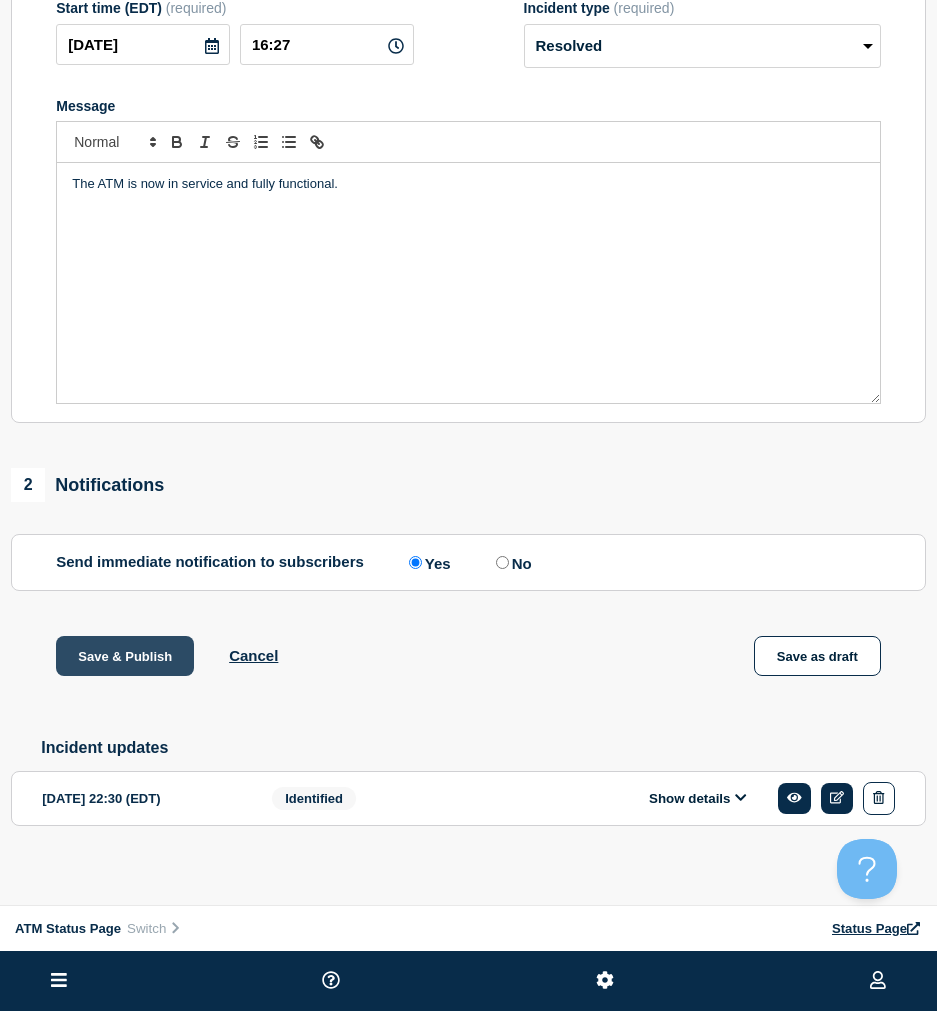 click on "Save & Publish" at bounding box center (125, 656) 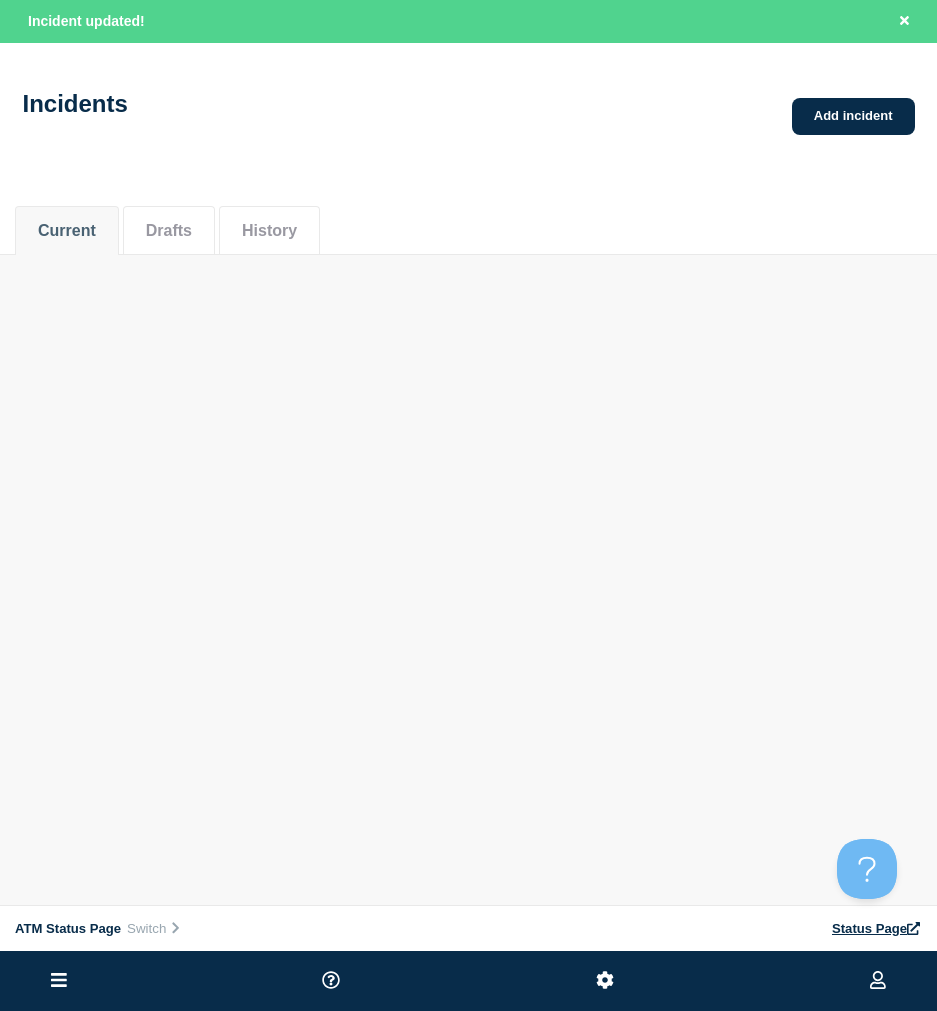 scroll, scrollTop: 0, scrollLeft: 0, axis: both 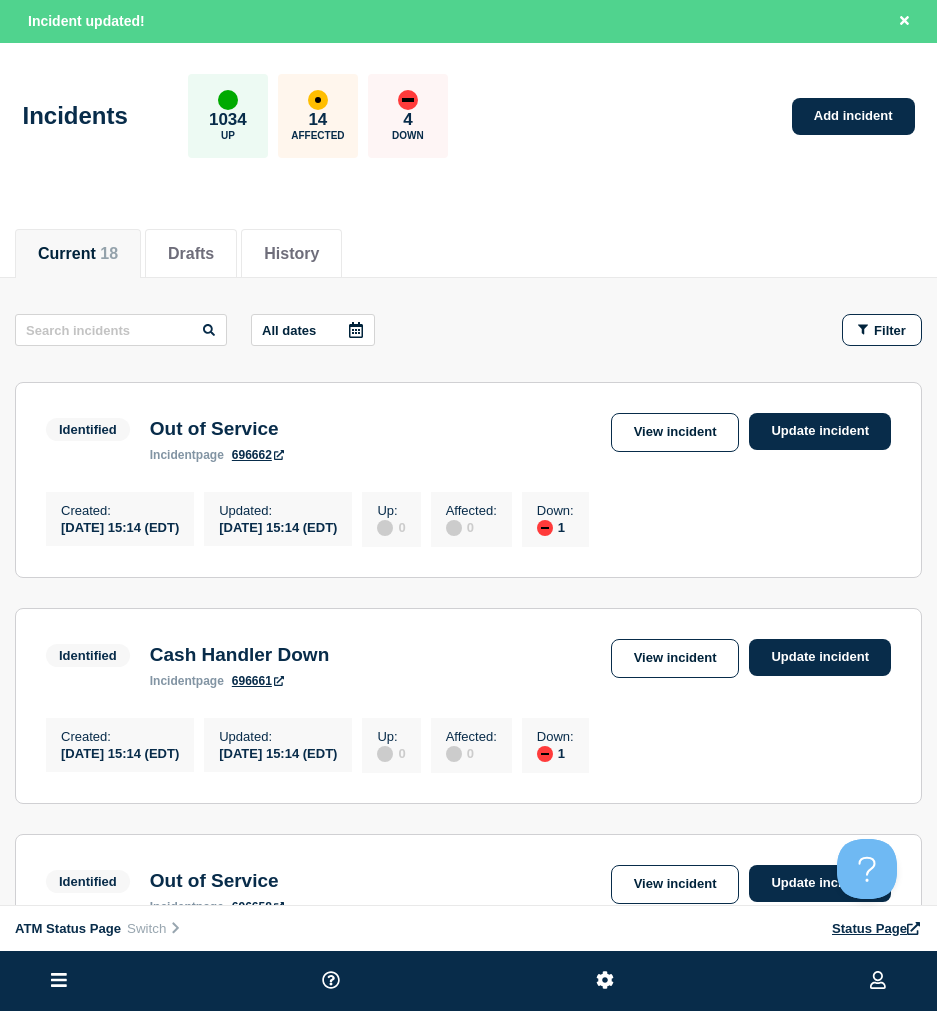 click on "Current    18 Drafts    History" at bounding box center [468, 243] 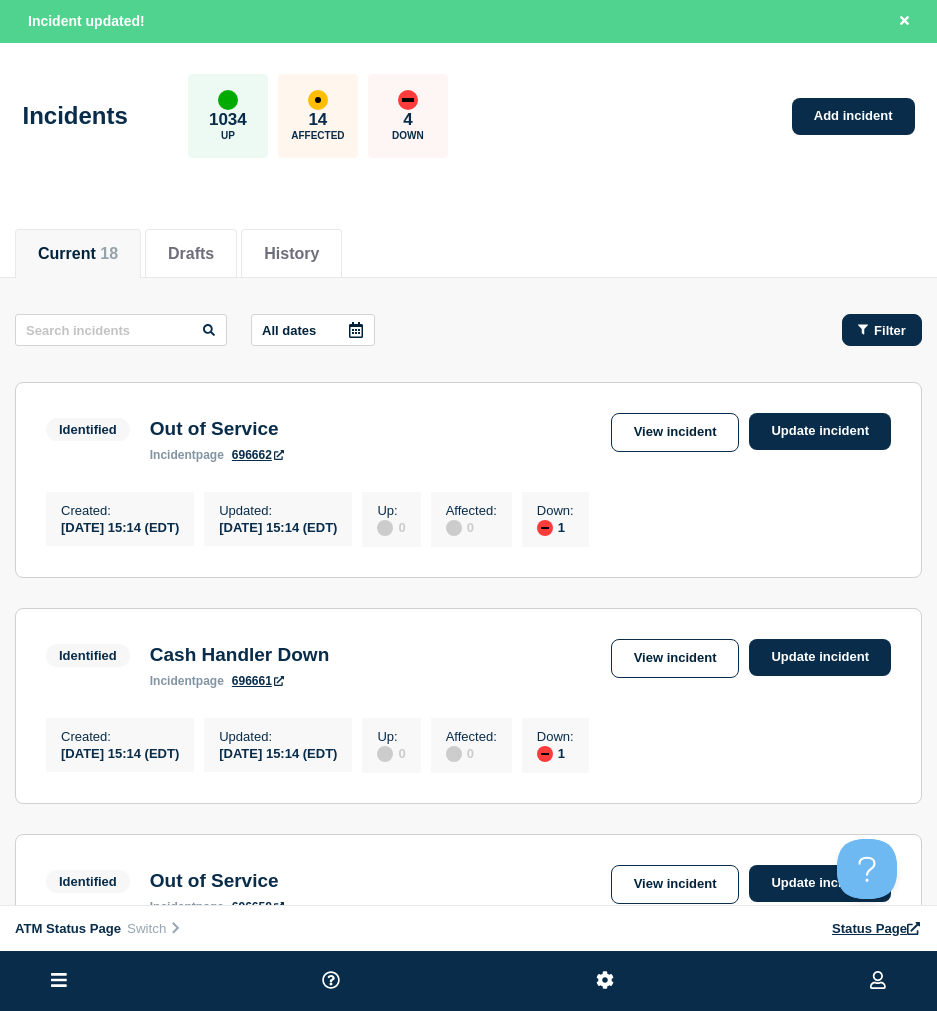 click on "Filter" at bounding box center [890, 330] 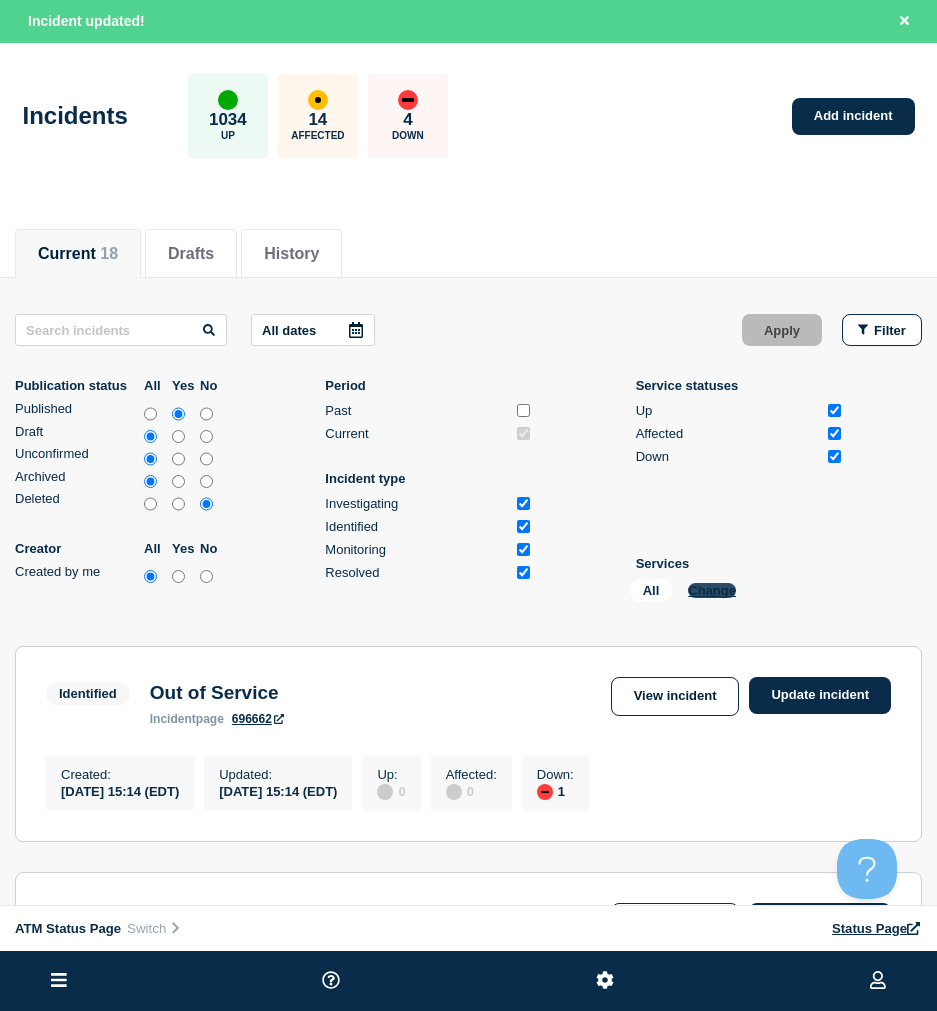 click on "Change" at bounding box center (712, 590) 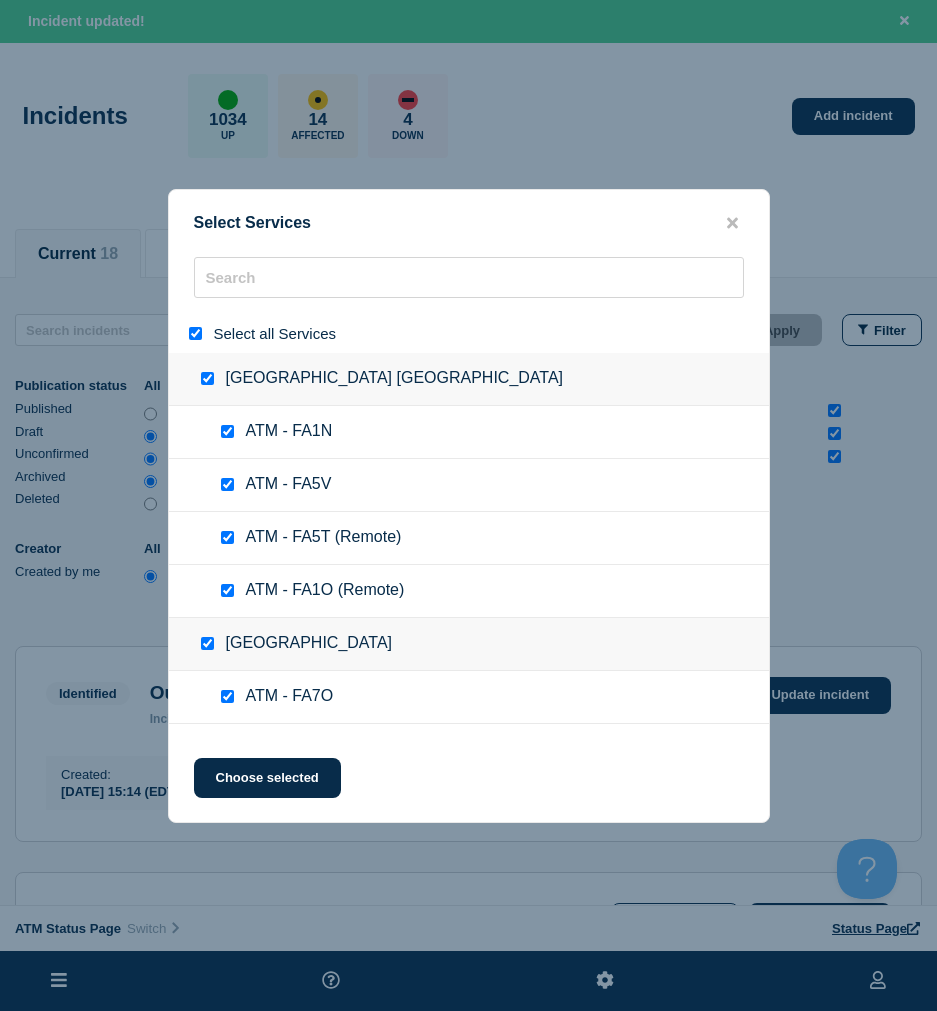 click at bounding box center [195, 333] 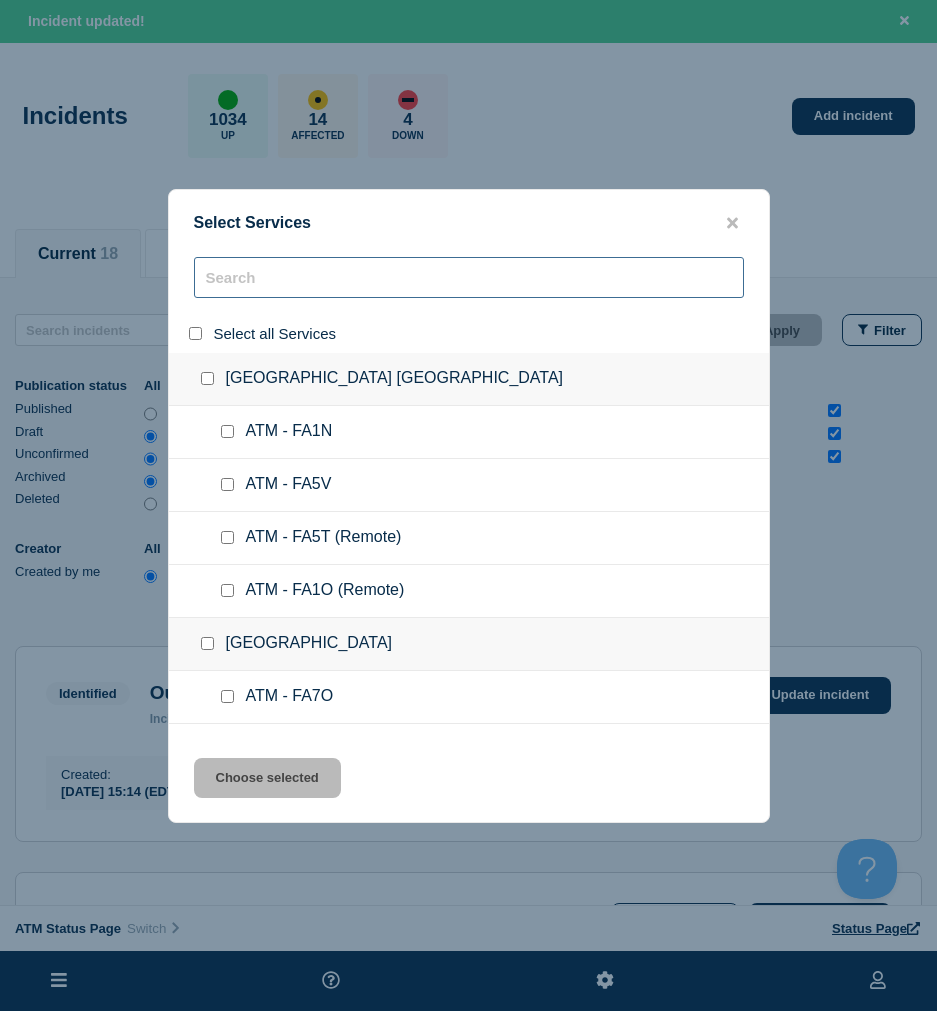 click at bounding box center [469, 277] 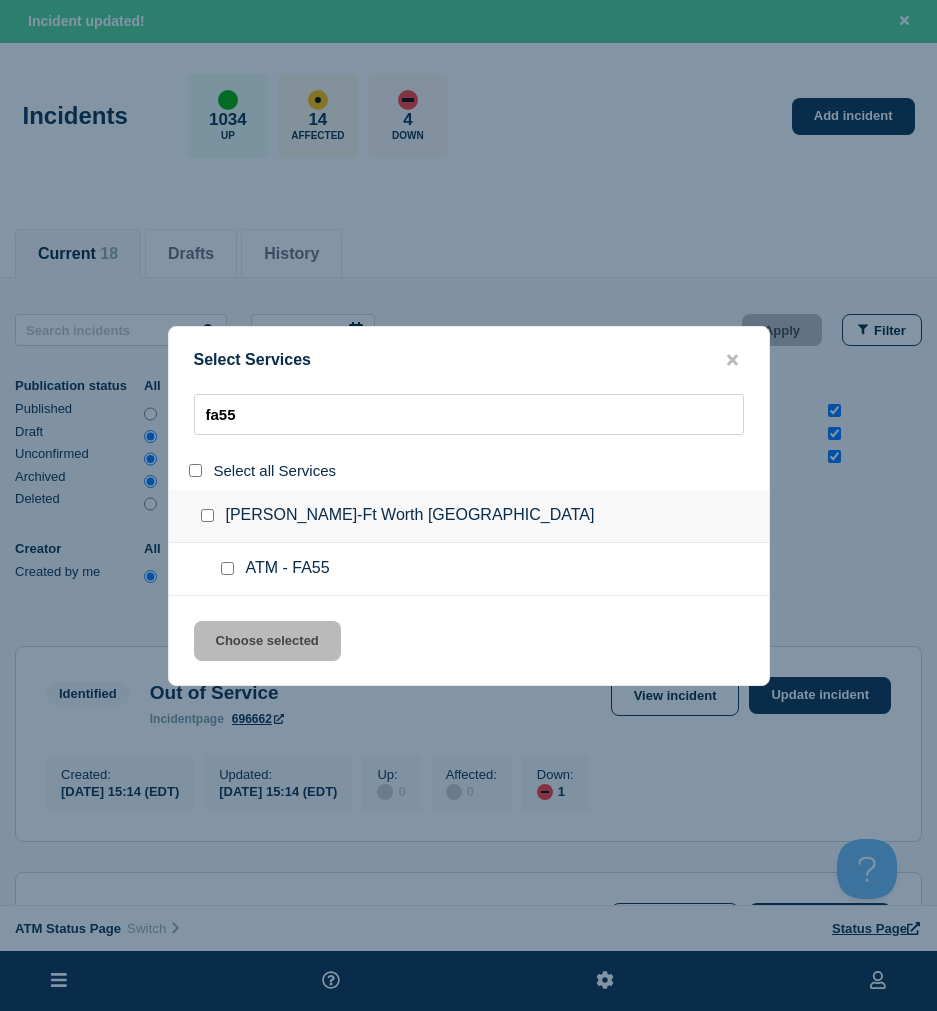 click at bounding box center (195, 470) 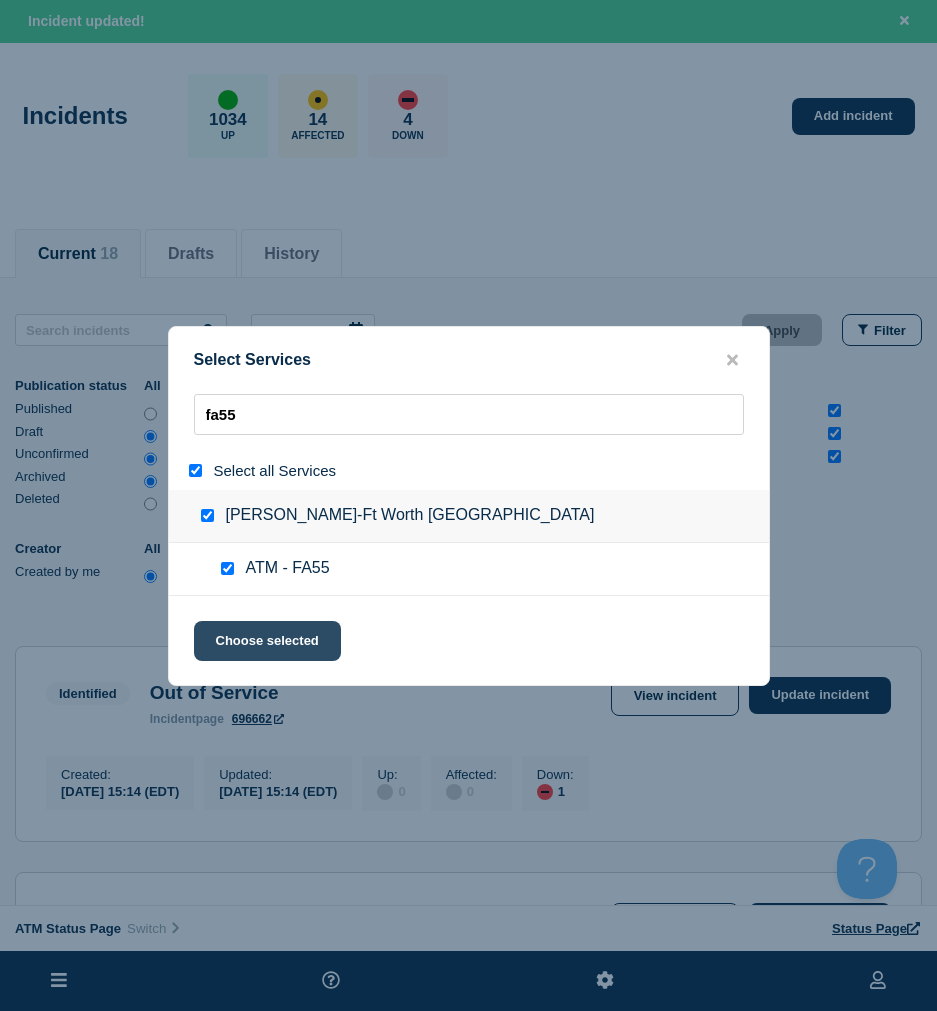 click on "Choose selected" 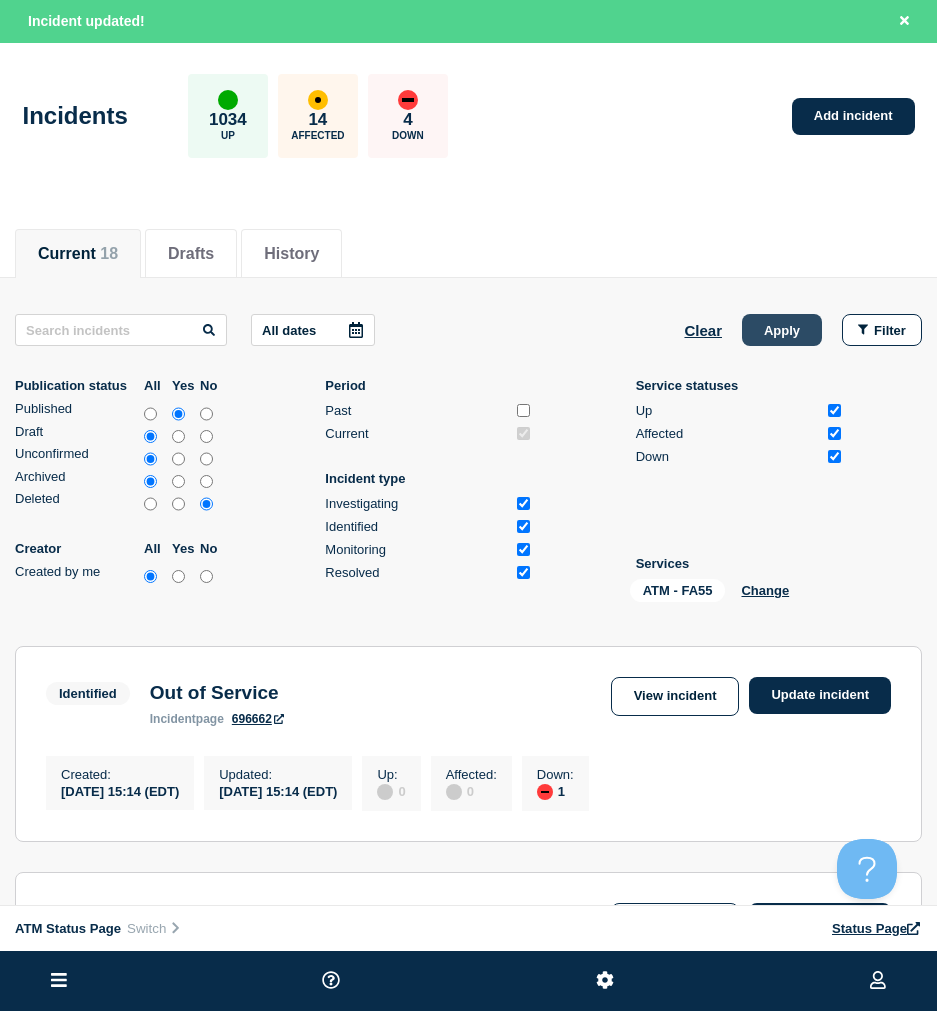 click on "Apply" 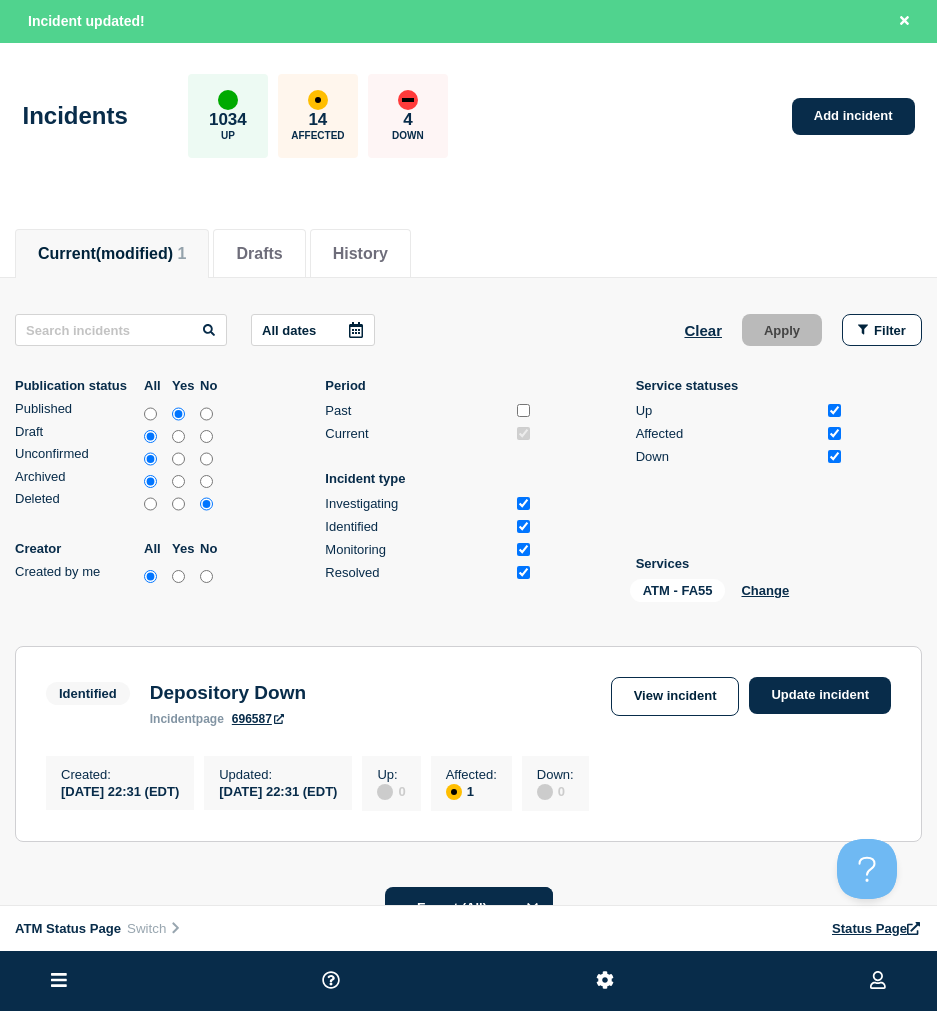 scroll, scrollTop: 197, scrollLeft: 0, axis: vertical 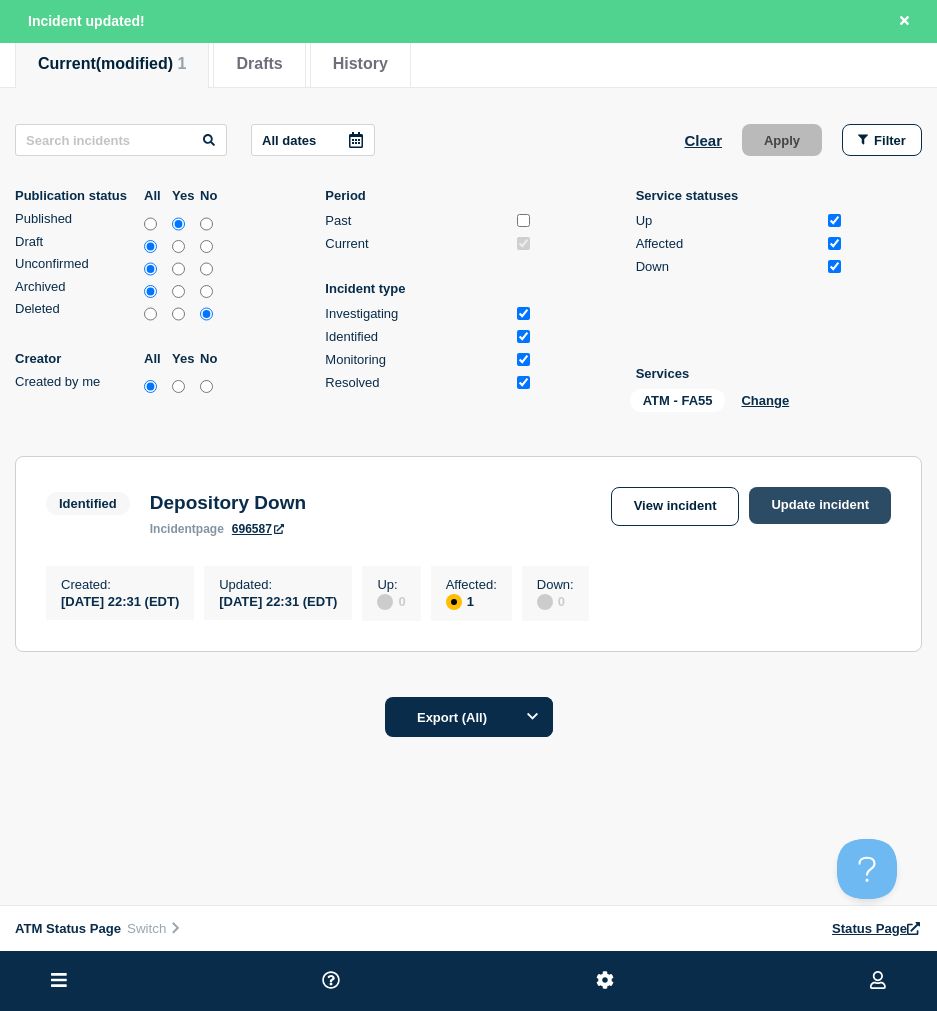 click on "Update incident" at bounding box center (820, 505) 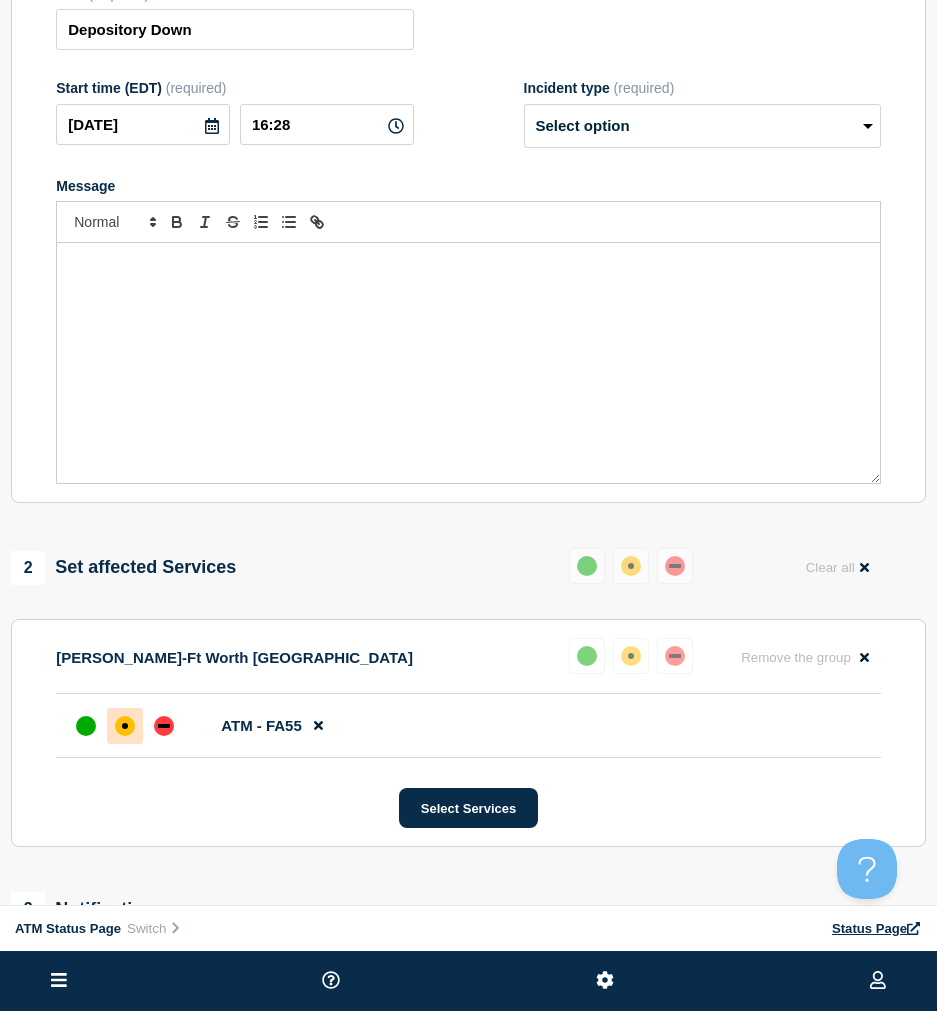 scroll, scrollTop: 0, scrollLeft: 0, axis: both 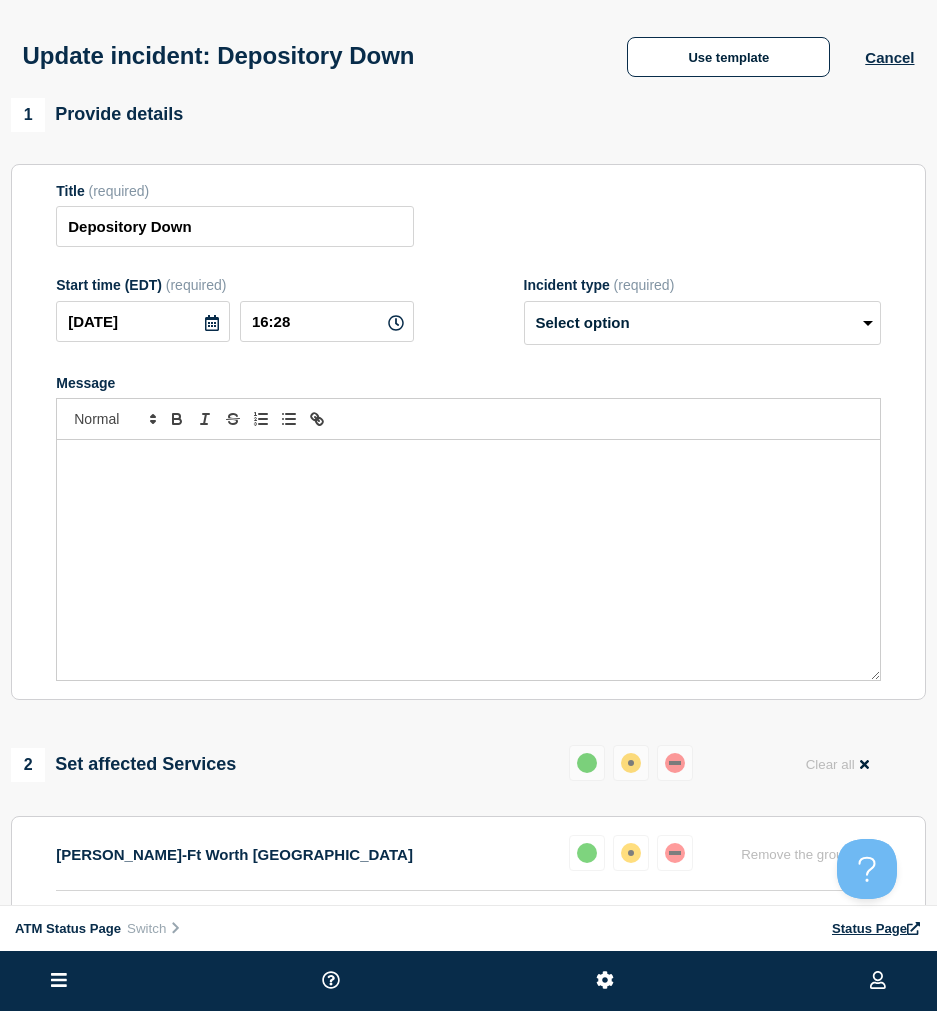 click on "Update incident: Depository Down Use template Cancel" at bounding box center [468, 49] 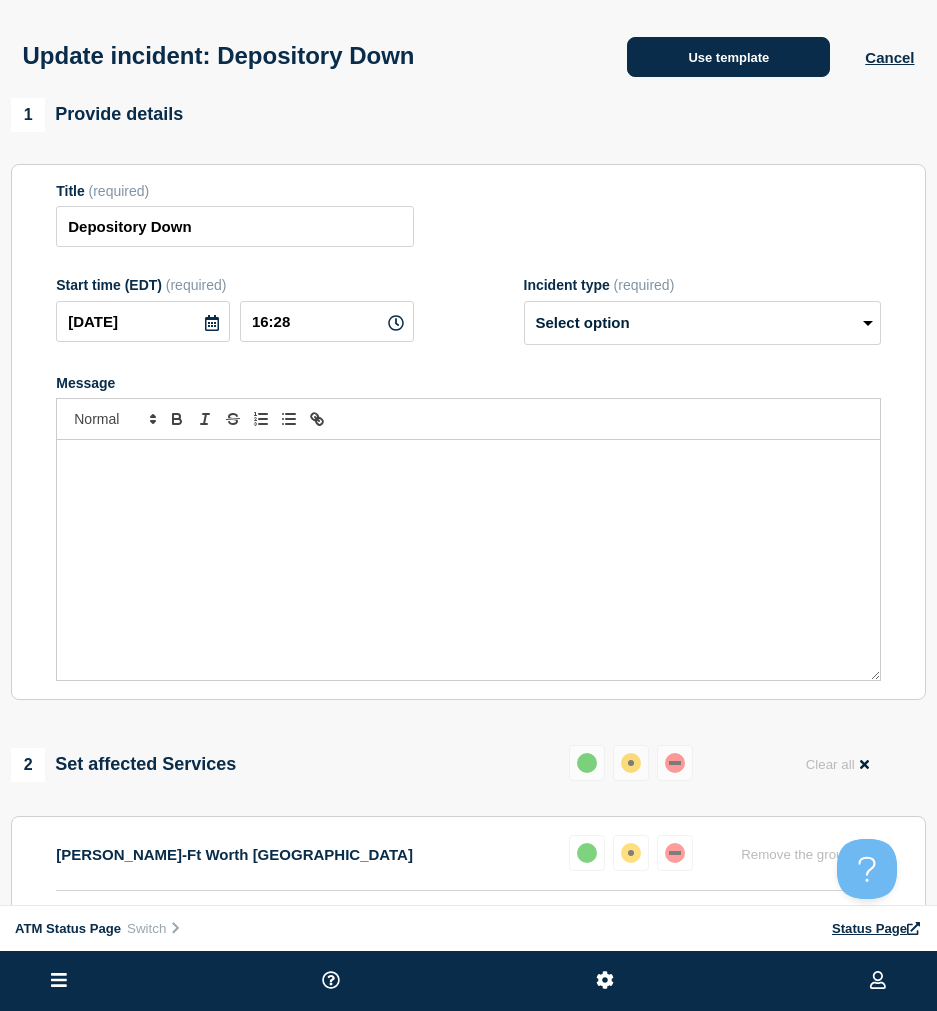 click on "Use template" at bounding box center (728, 57) 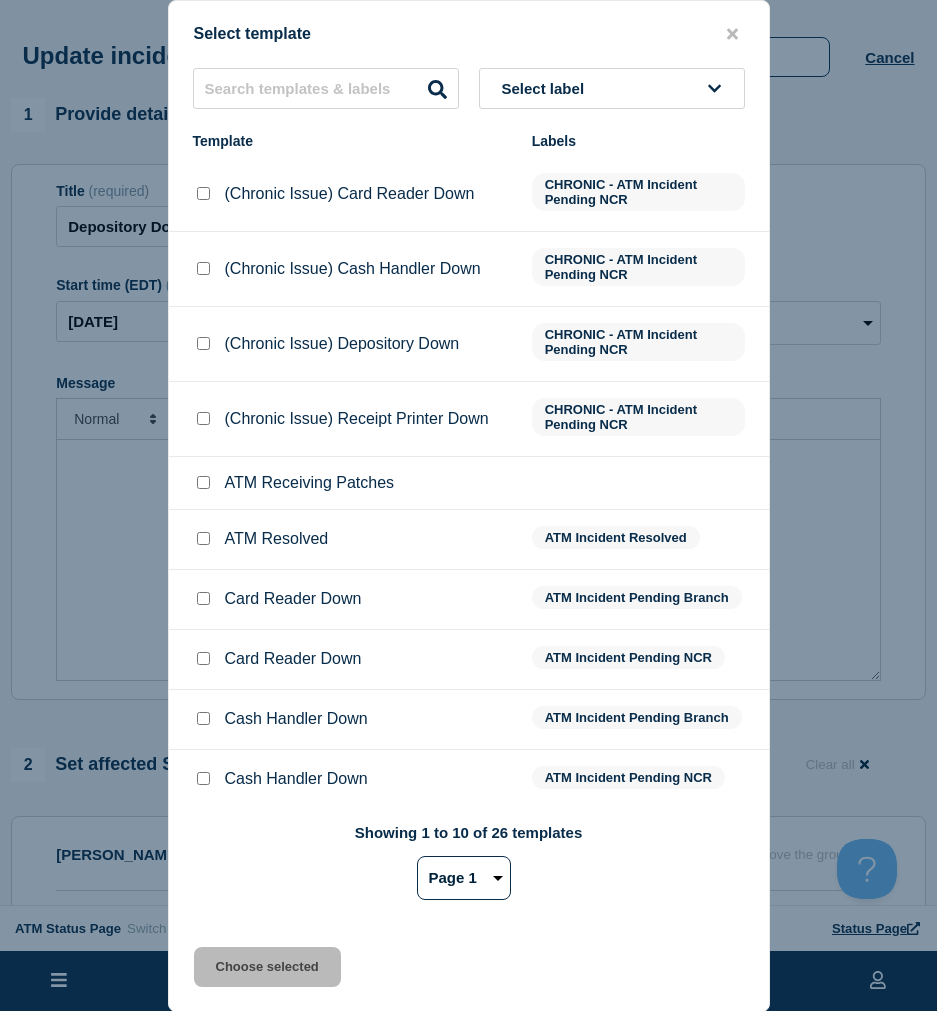 click at bounding box center (203, 538) 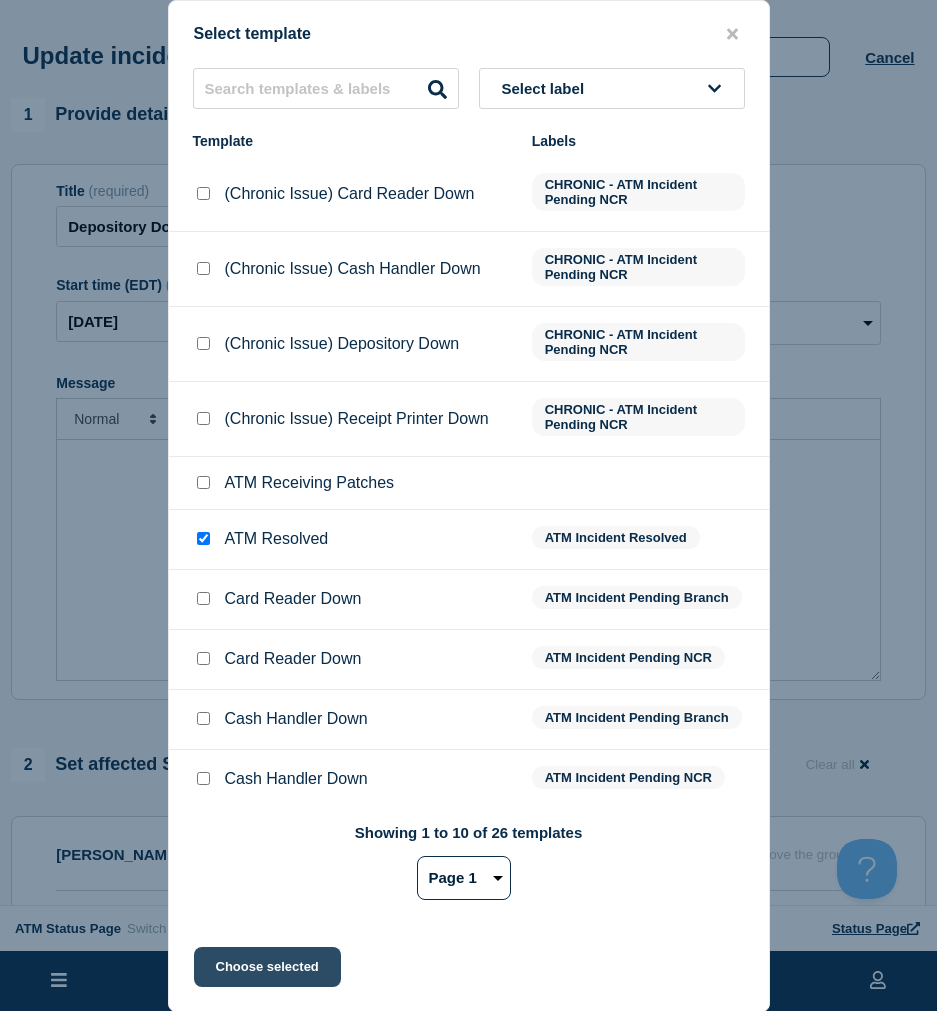 click on "Choose selected" 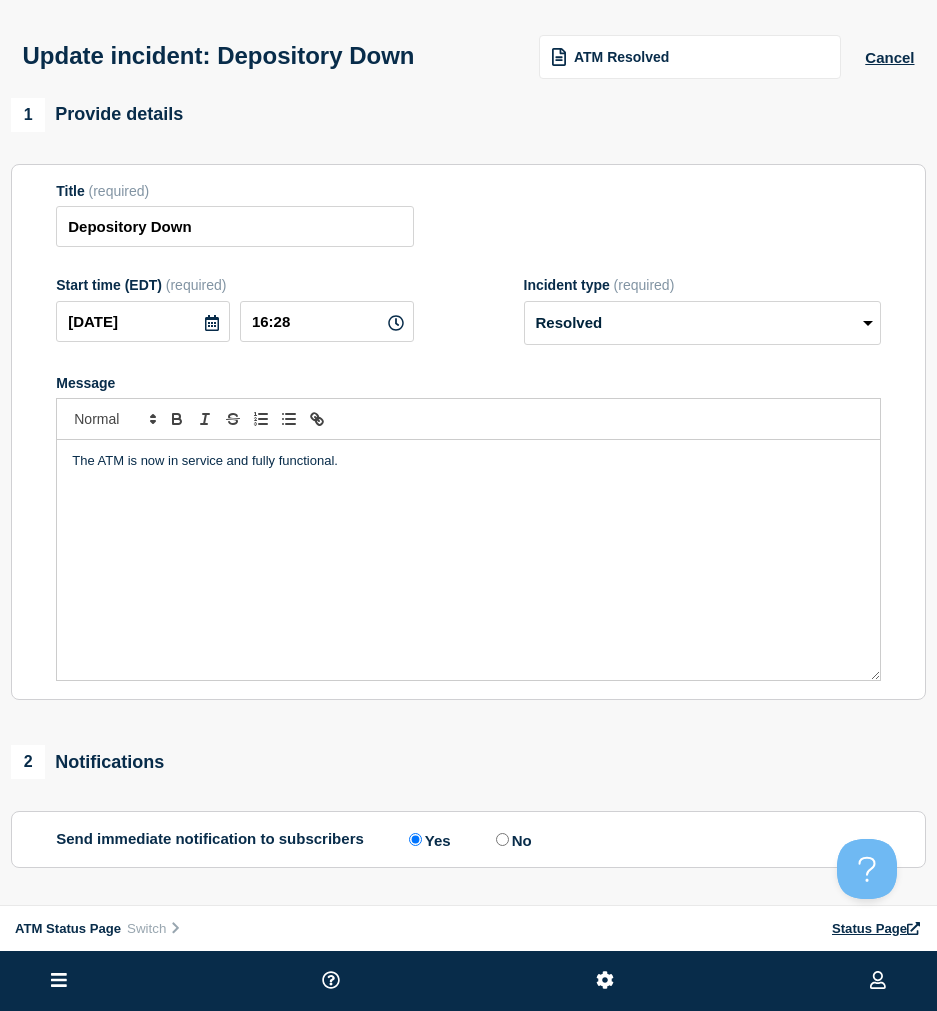 scroll, scrollTop: 287, scrollLeft: 0, axis: vertical 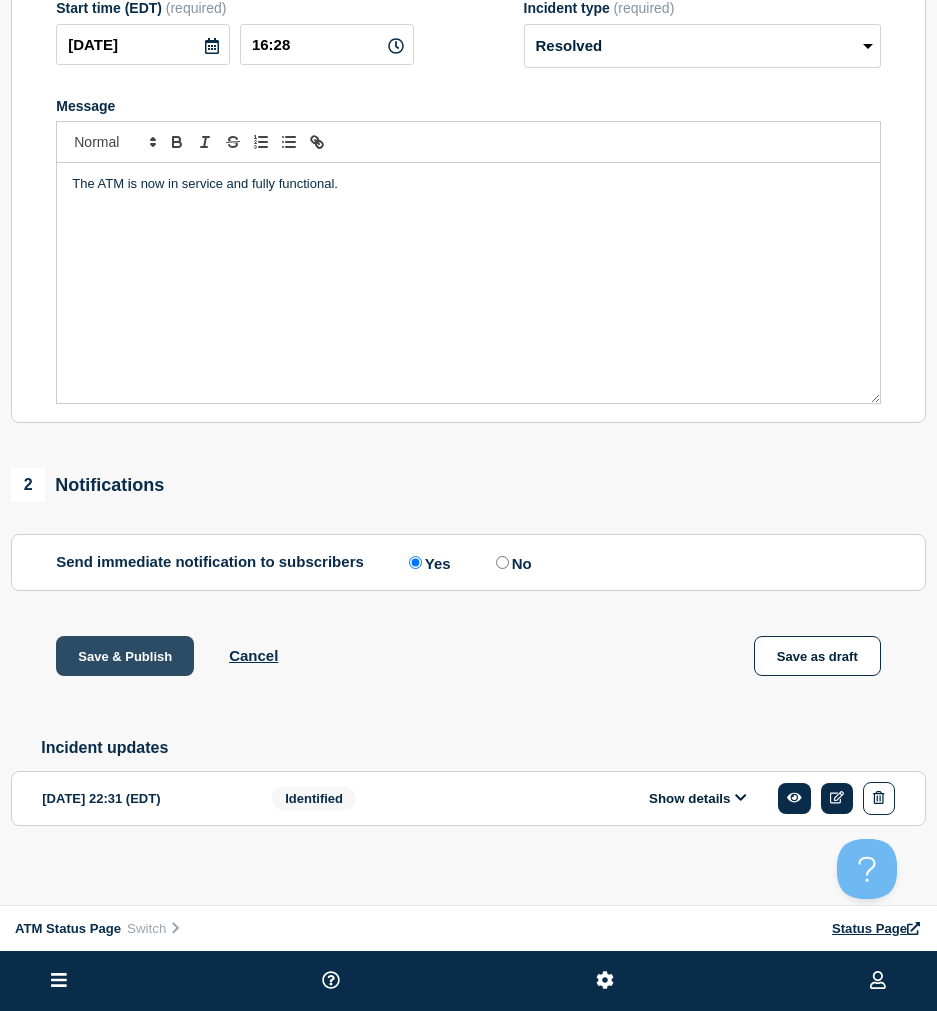 click on "Save & Publish" at bounding box center [125, 656] 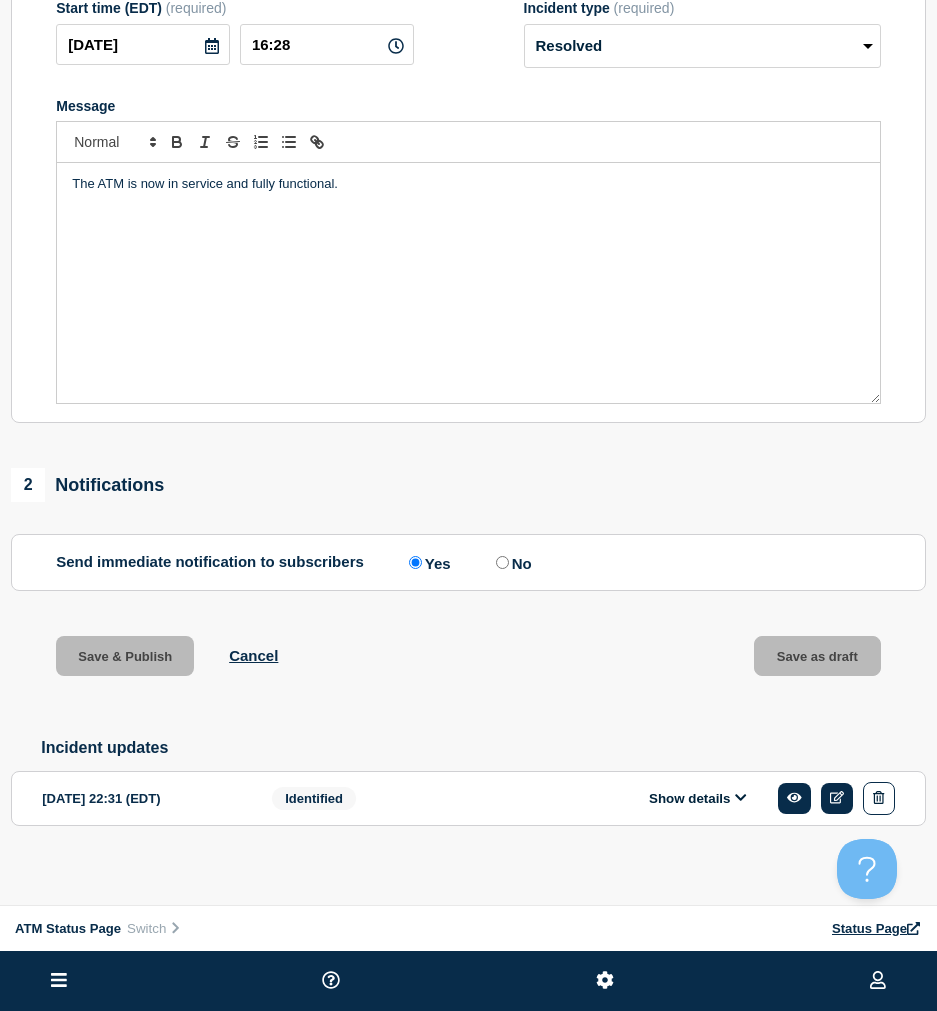 scroll, scrollTop: 87, scrollLeft: 0, axis: vertical 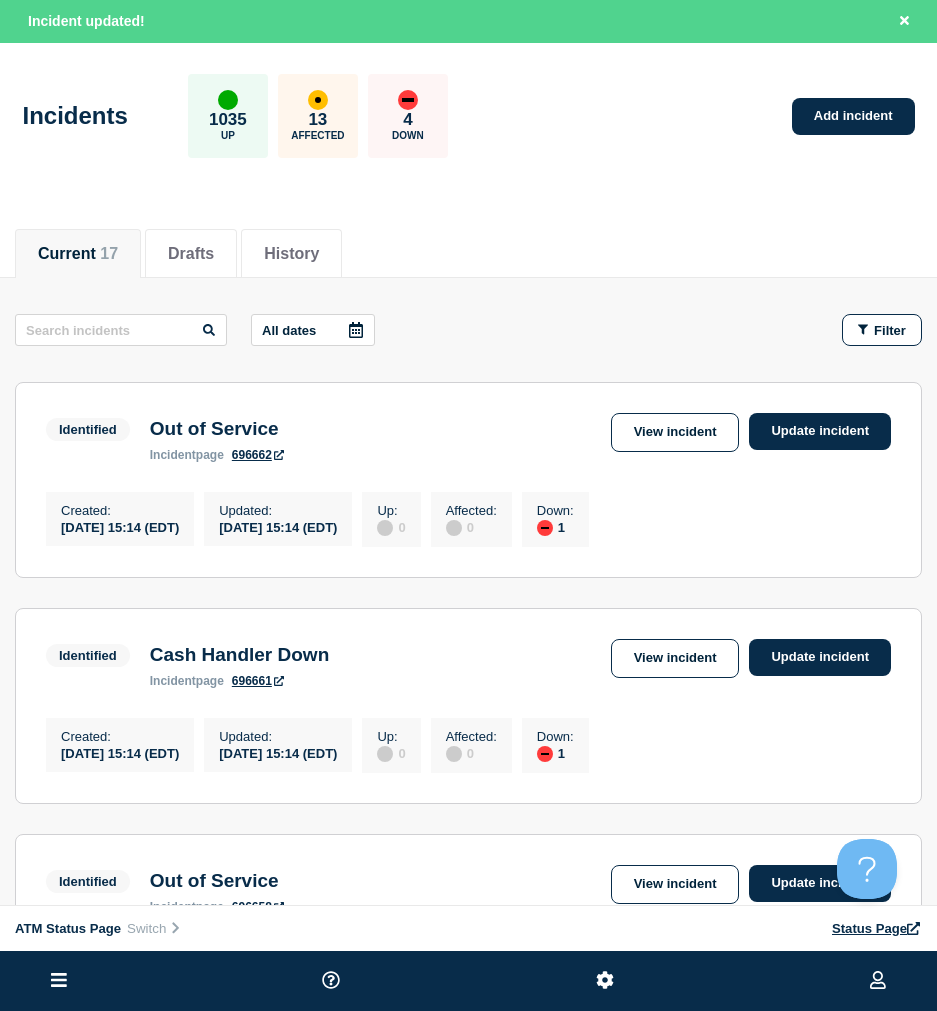 click on "Incidents 1035 Up 13 Affected 4 Down Add incident" at bounding box center (468, 126) 